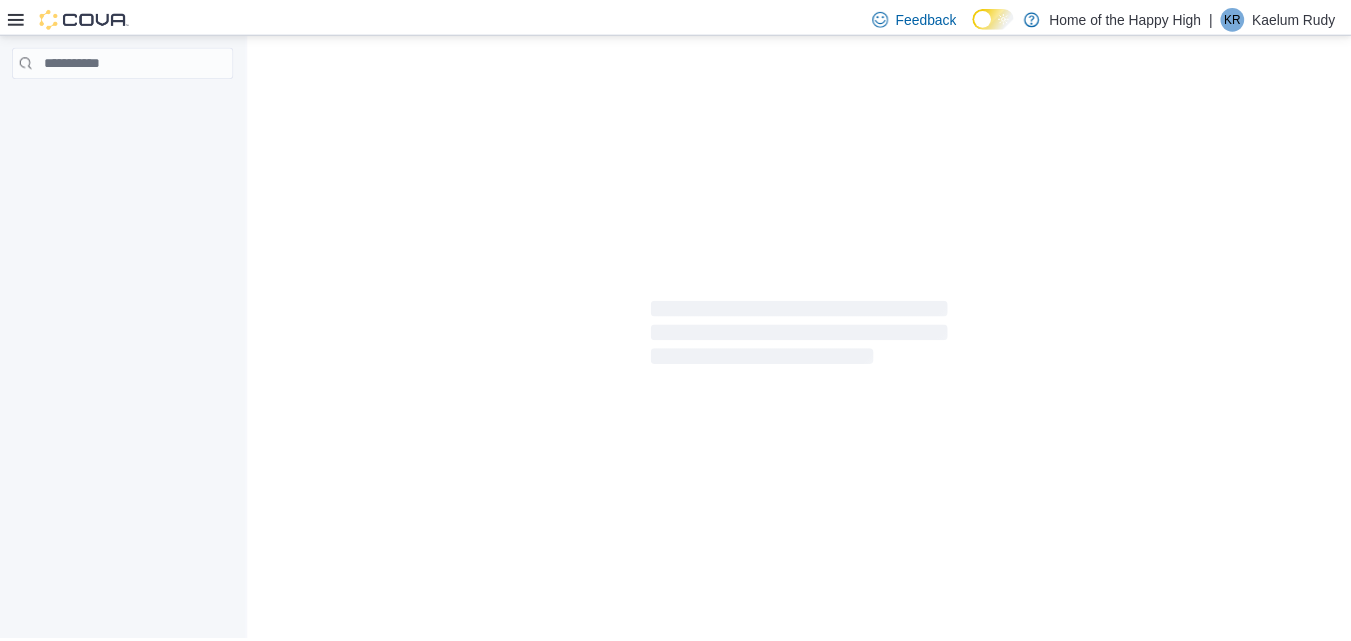 scroll, scrollTop: 0, scrollLeft: 0, axis: both 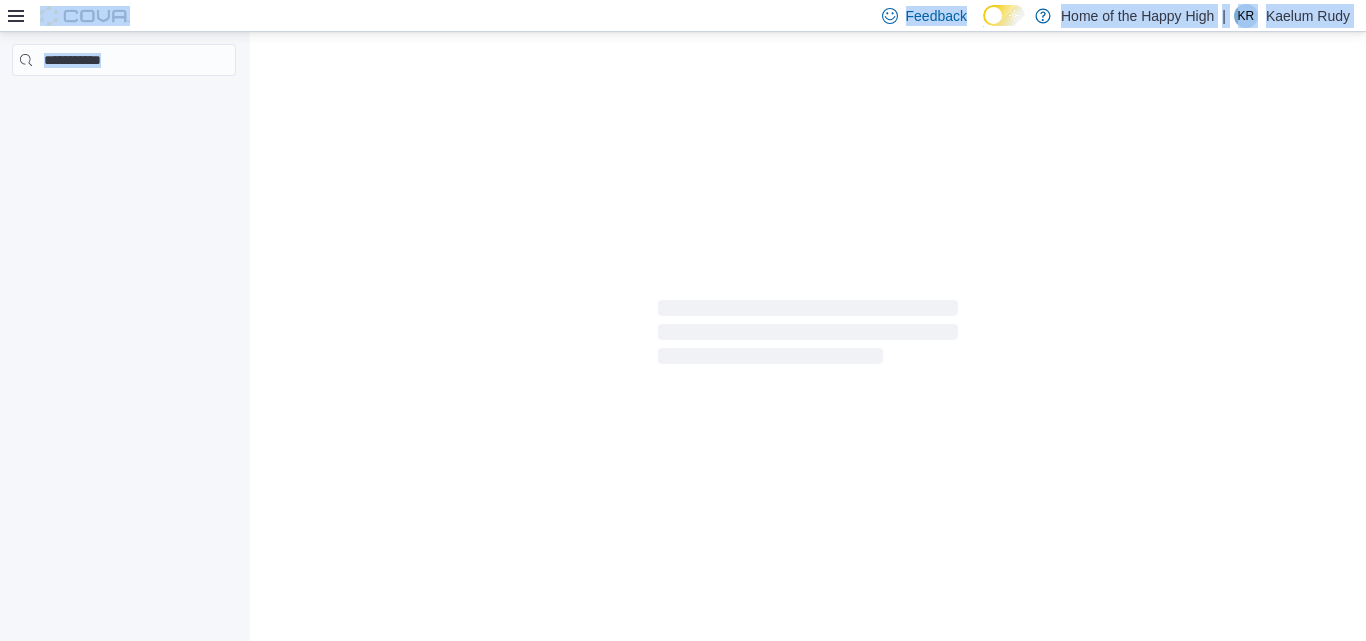 click on "Feedback Dark Mode Home of the Happy High | KR [FIRST] [LAST]" at bounding box center [683, 320] 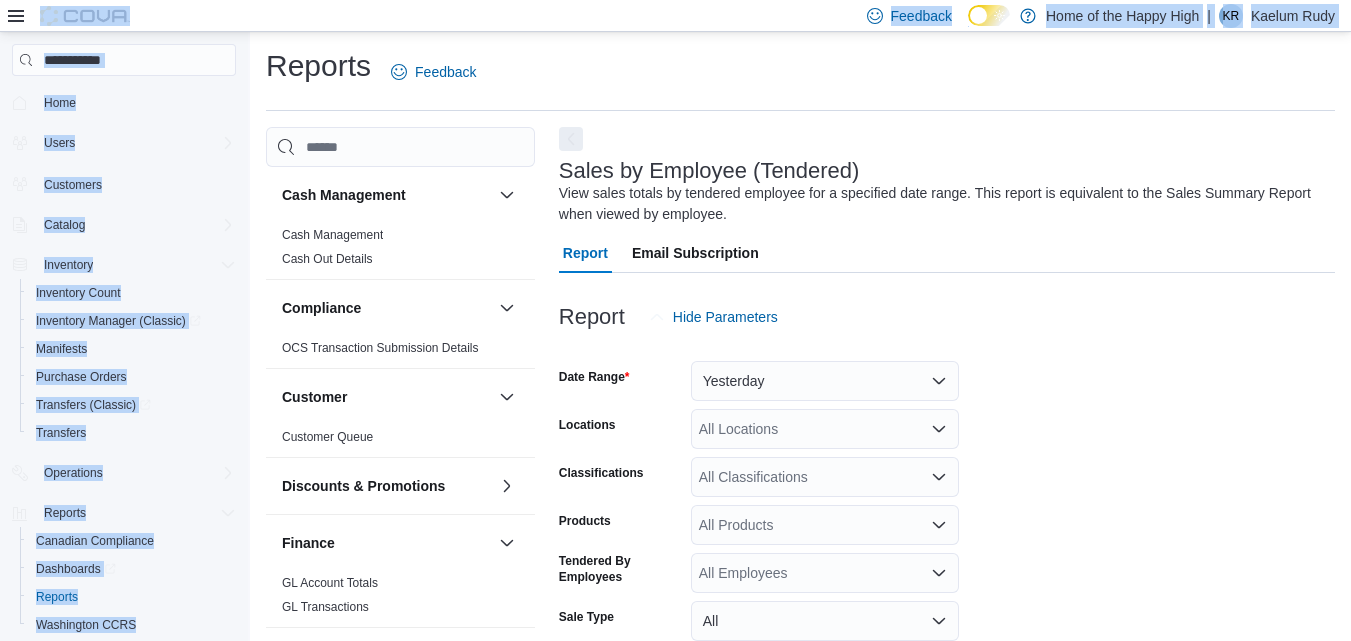 scroll, scrollTop: 67, scrollLeft: 0, axis: vertical 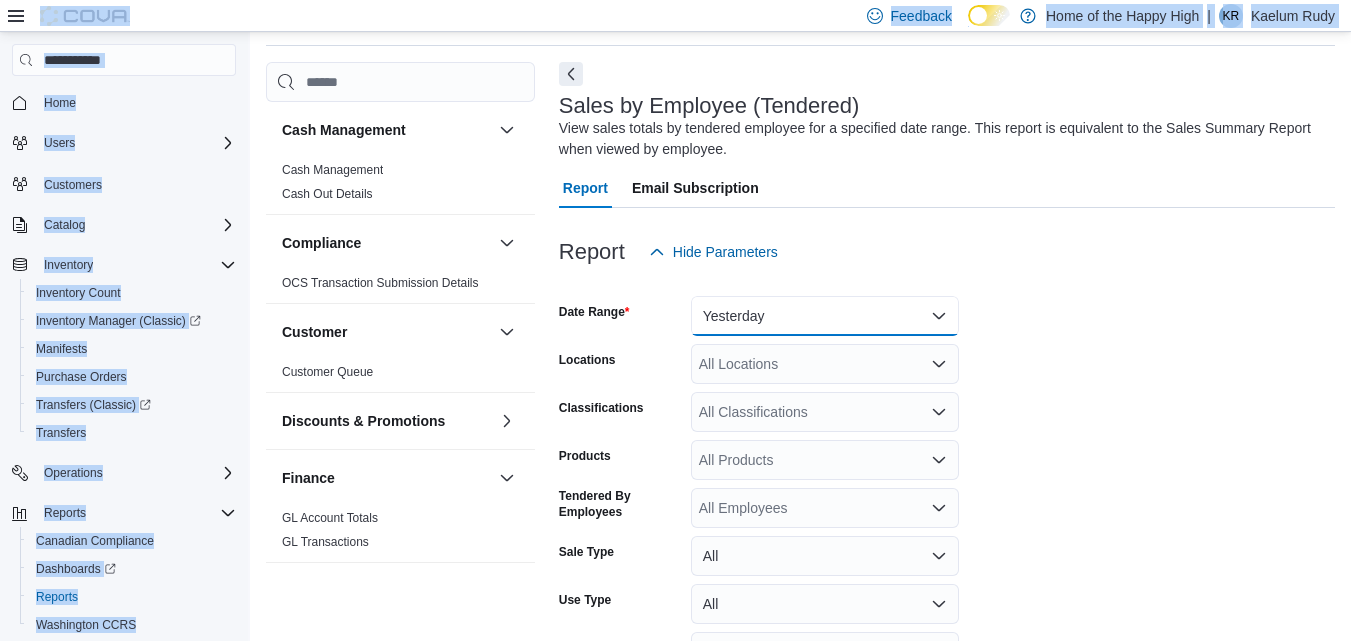 click on "Yesterday" at bounding box center [825, 316] 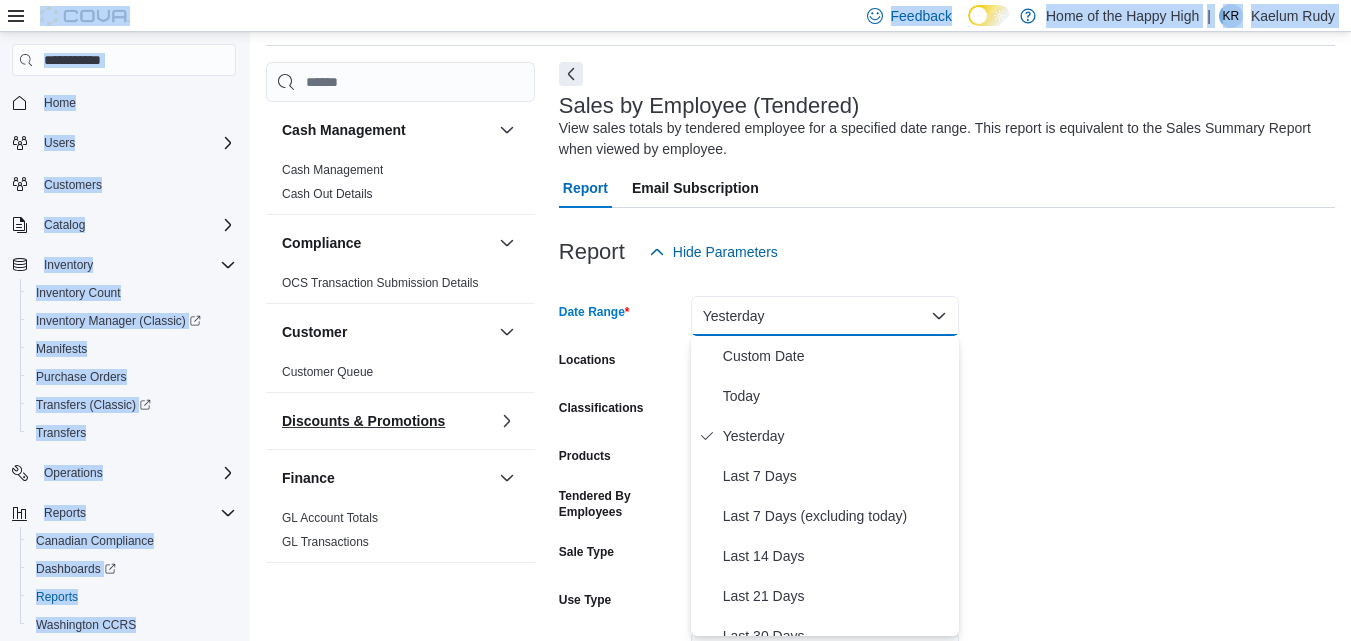 scroll, scrollTop: 67, scrollLeft: 0, axis: vertical 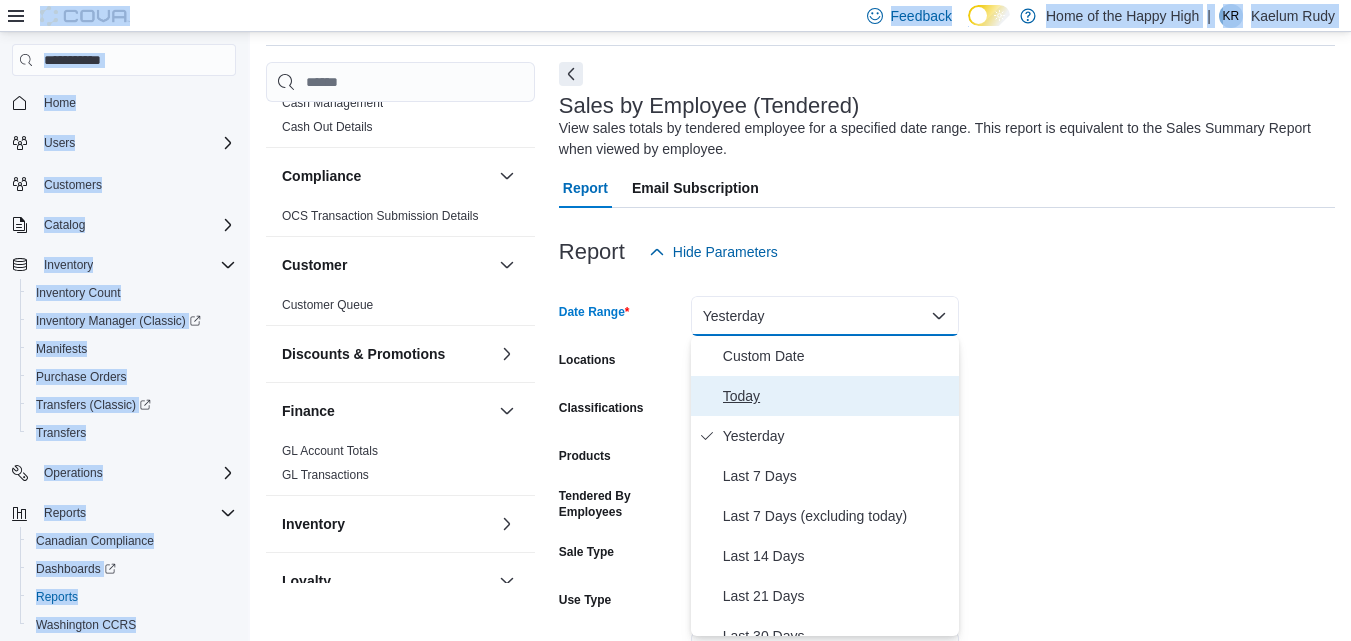 click on "Today" at bounding box center (837, 396) 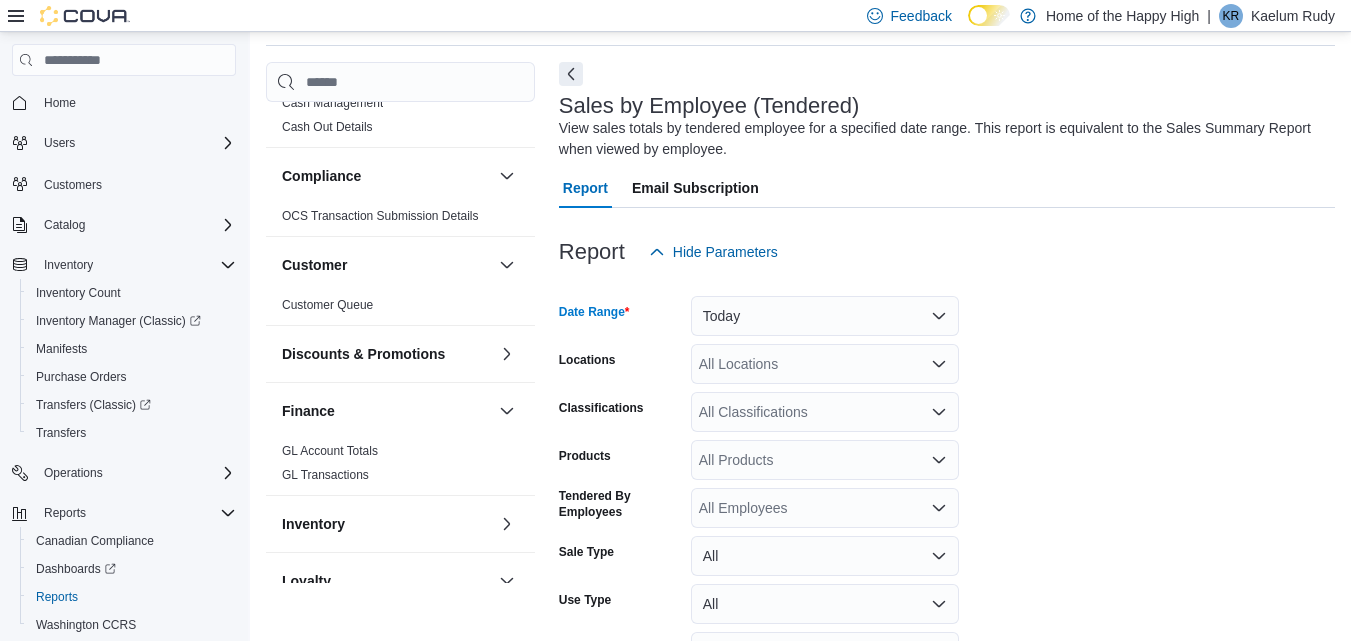 click on "All Locations" at bounding box center (825, 364) 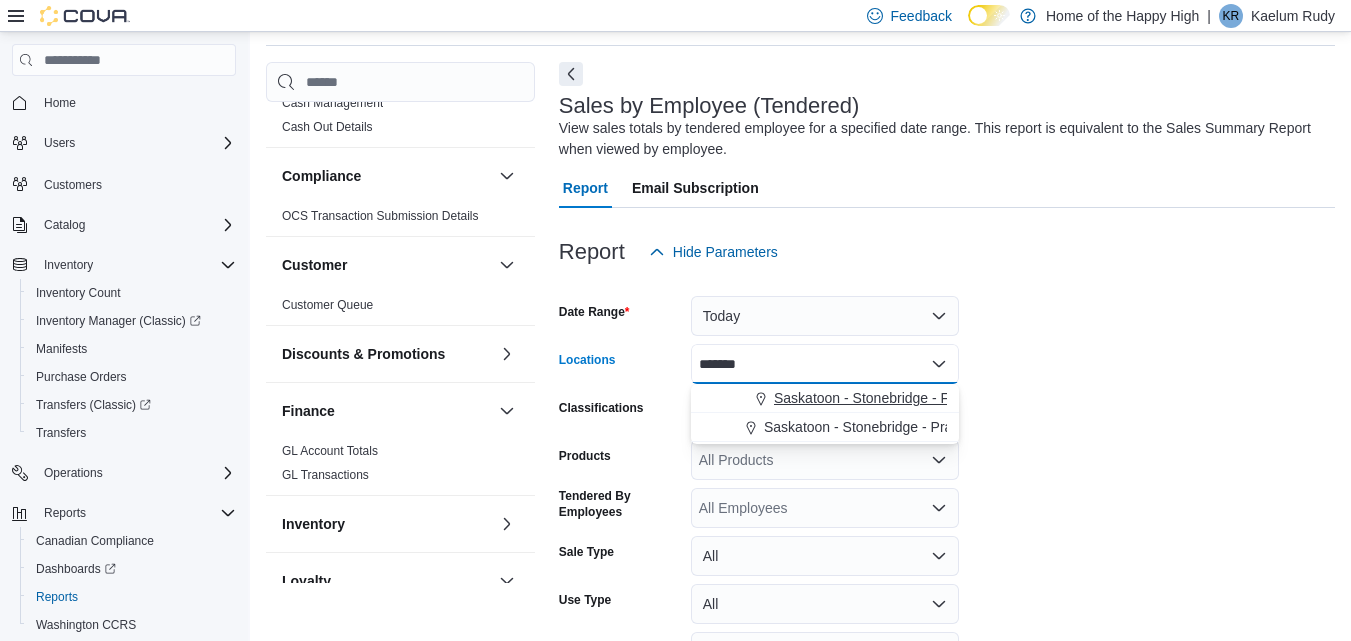 type on "*******" 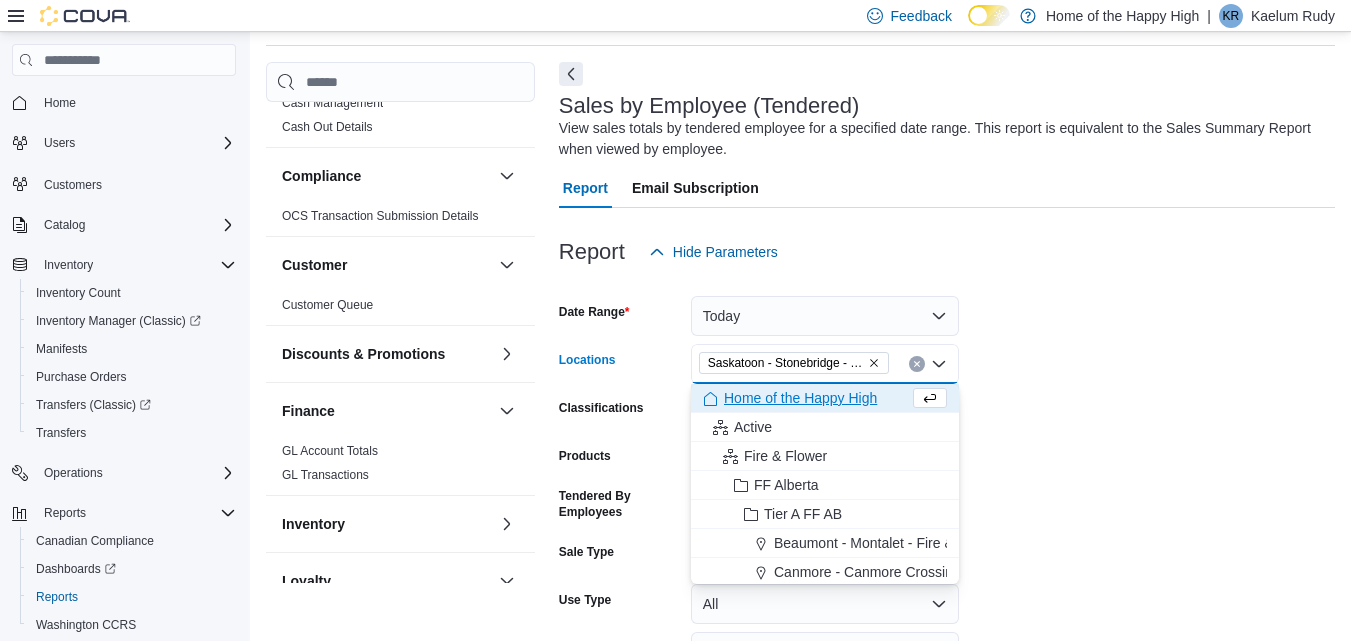 click on "Date Range Today Locations [CITY] - Stonebridge - Fire & Flower Combo box. Selected. [CITY] - Stonebridge - Fire & Flower. Press Backspace to delete [CITY] - Stonebridge - Fire & Flower. Combo box input. All Locations. Type some text or, to display a list of choices, press Down Arrow. To exit the list of choices, press Escape. Classifications All Classifications Products All Products Tendered By Employees All Employees Sale Type All Use Type All Is Delivery All Export  Run Report" at bounding box center (947, 500) 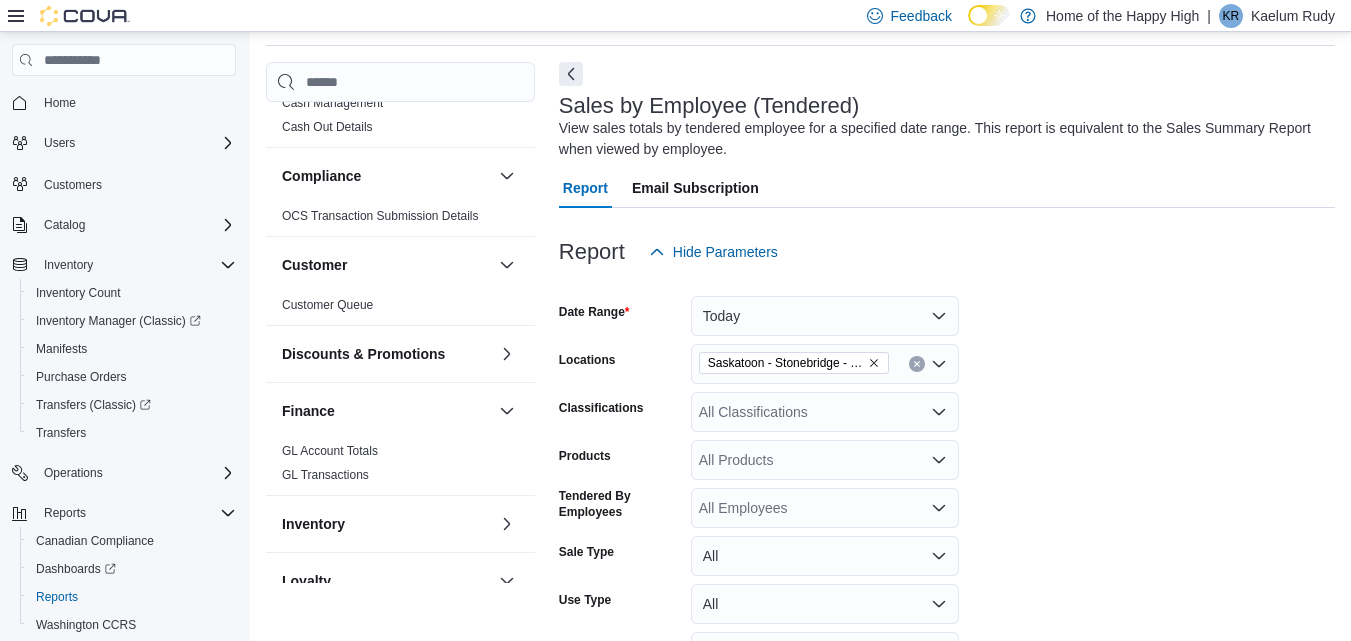 scroll, scrollTop: 194, scrollLeft: 0, axis: vertical 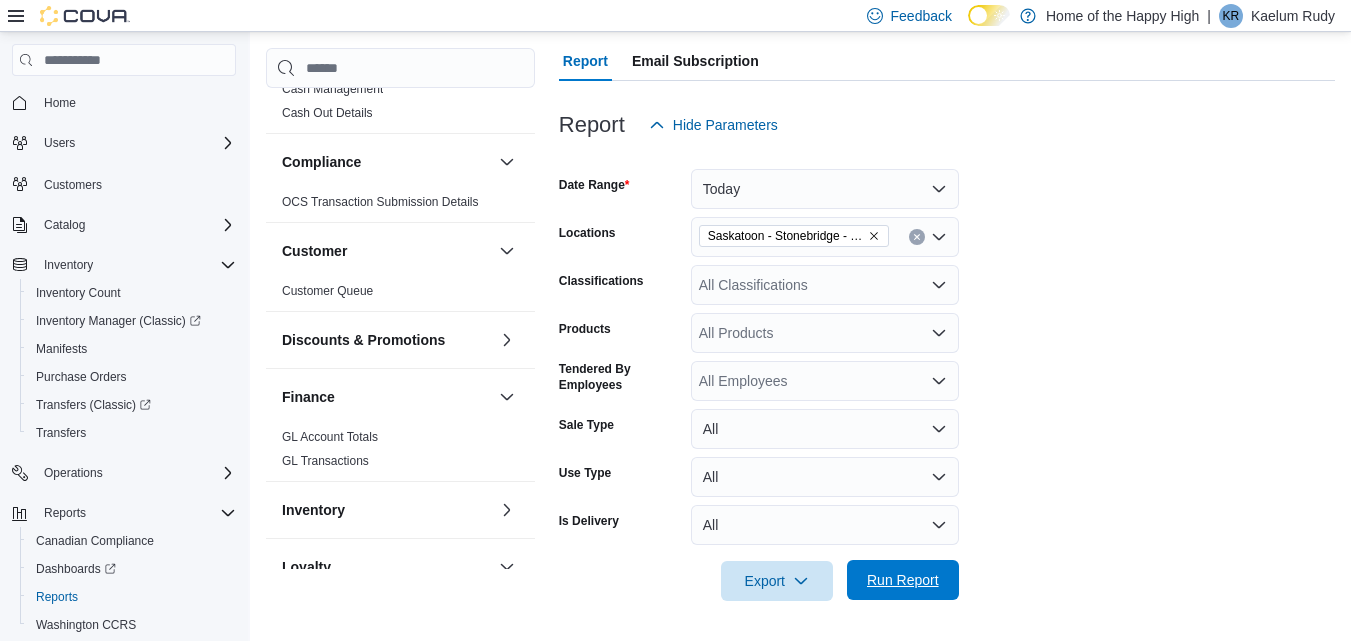 click on "Run Report" at bounding box center [903, 580] 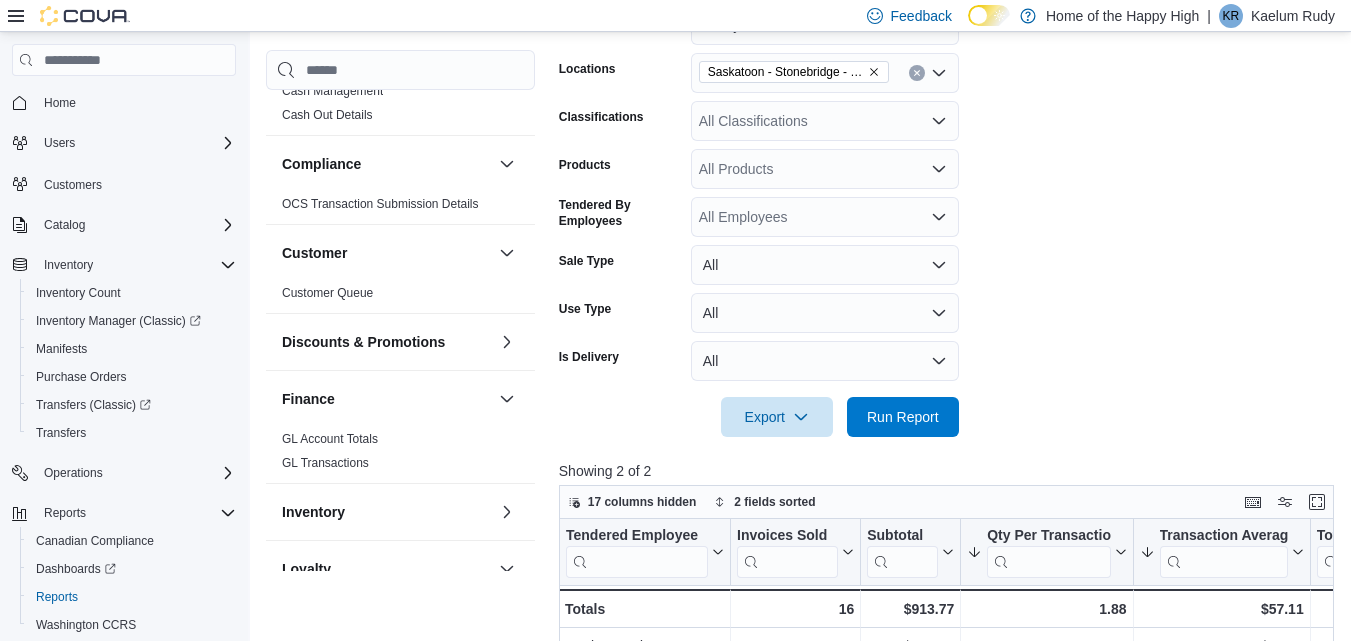 scroll, scrollTop: 357, scrollLeft: 0, axis: vertical 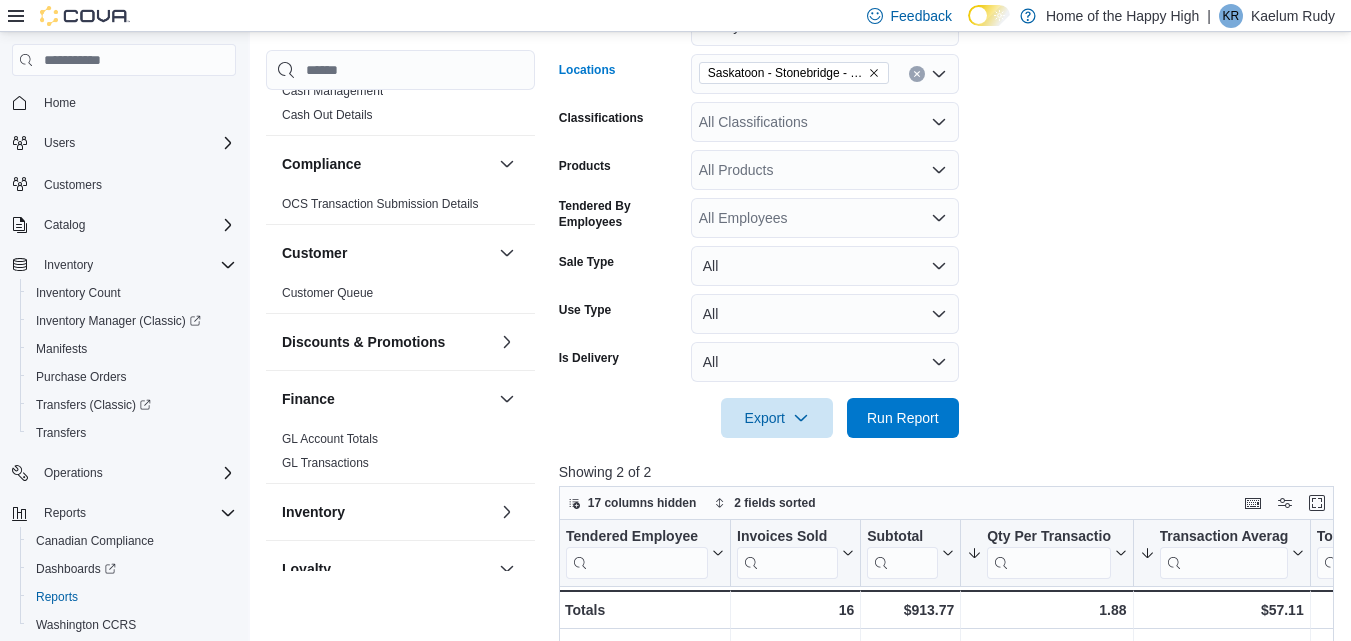 click on "Saskatoon - Stonebridge - Fire & Flower" at bounding box center [825, 74] 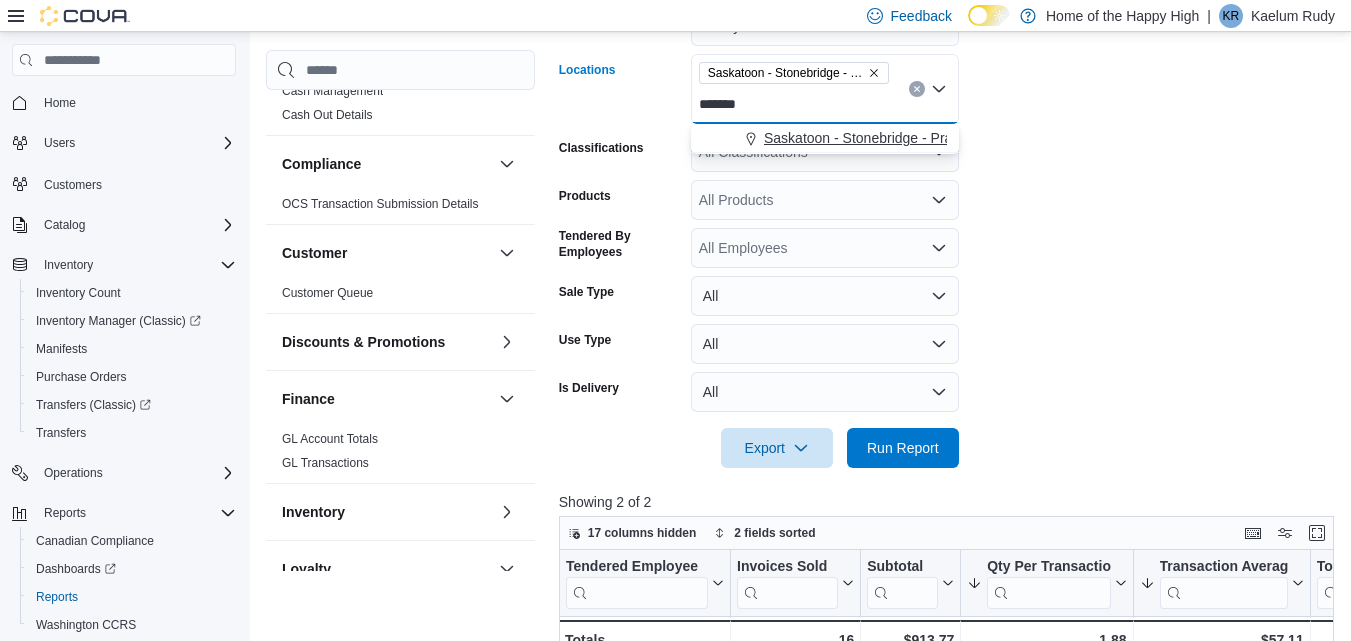 type on "*******" 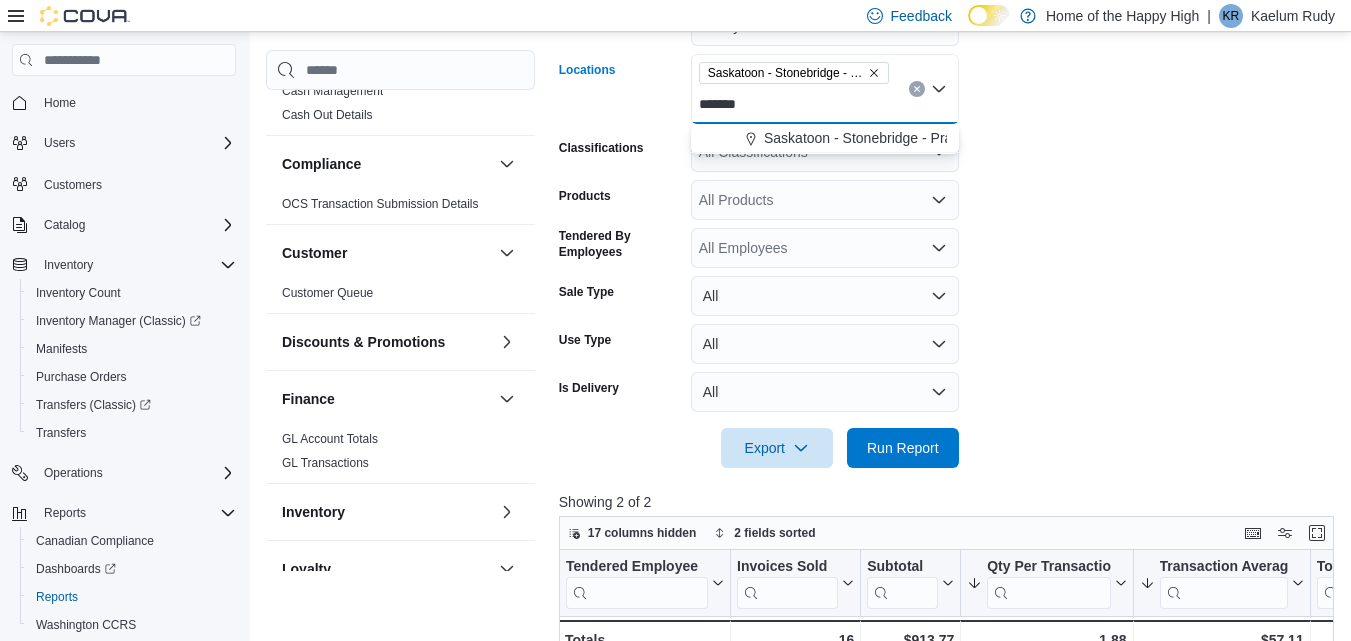 type 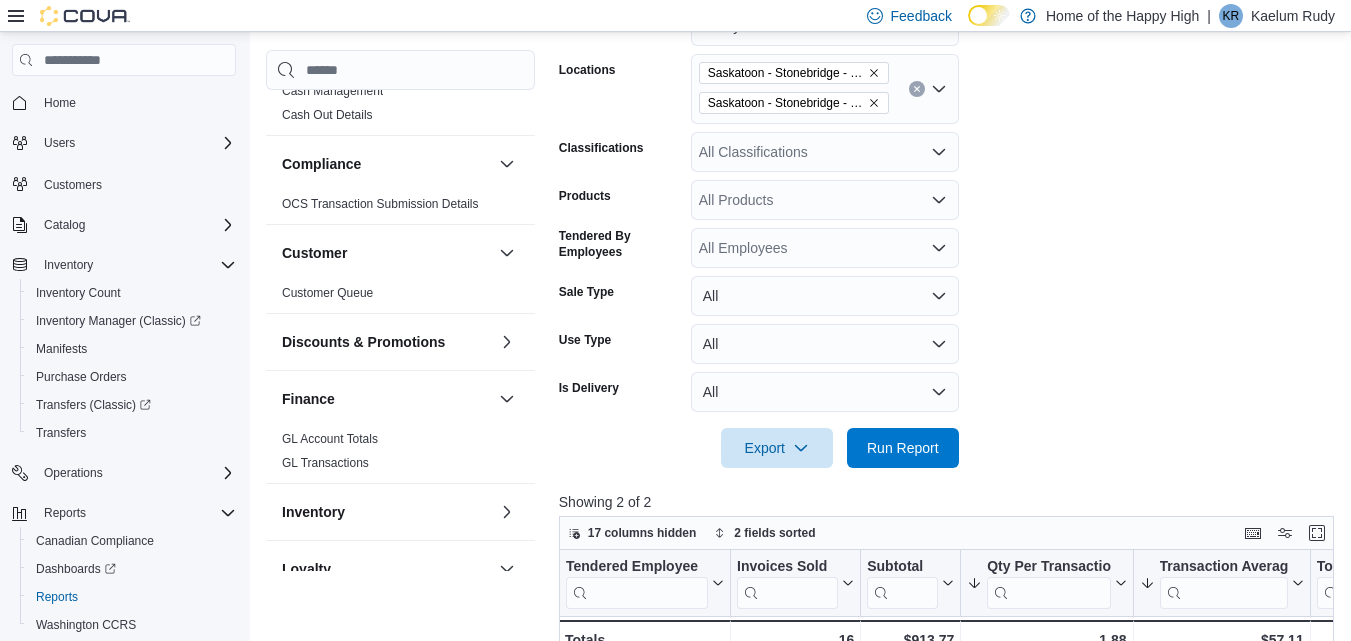 click on "Date Range Today Locations [CITY] - Stonebridge - Fire & Flower [CITY] - Stonebridge - Prairie Records Classifications All Classifications Products All Products Tendered By Employees All Employees Sale Type All Use Type All Is Delivery All Export  Run Report" at bounding box center (950, 225) 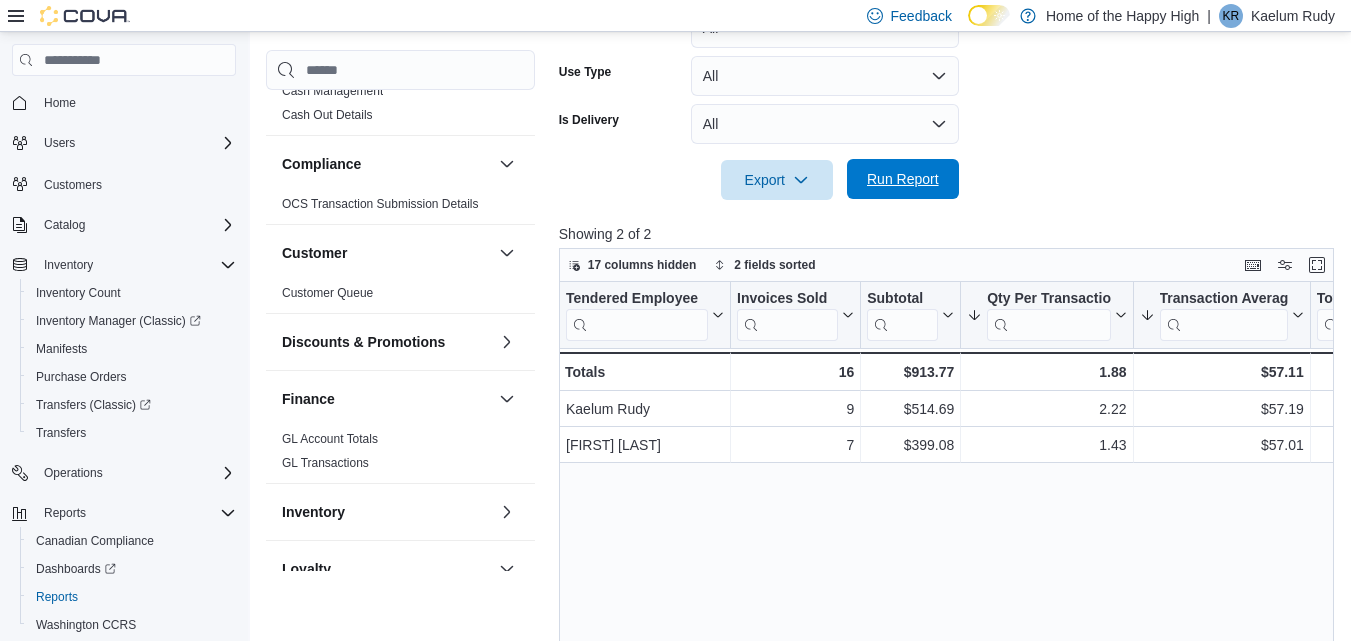 click on "Run Report" at bounding box center [903, 179] 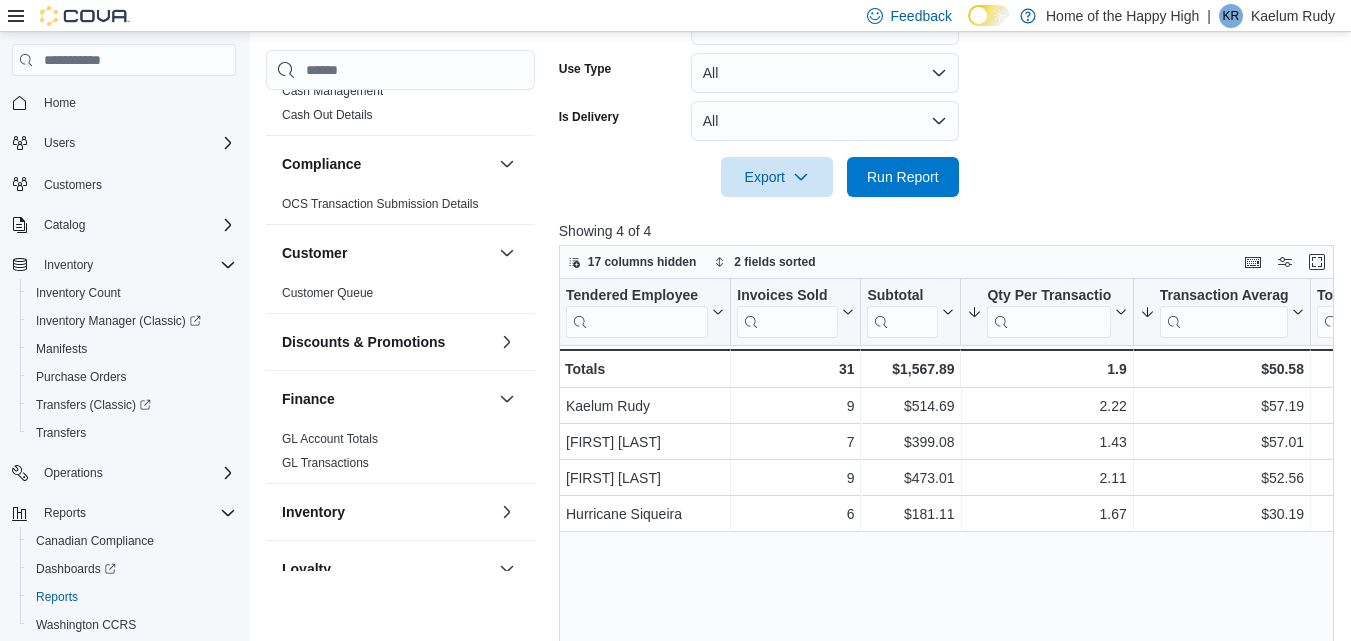 scroll, scrollTop: 629, scrollLeft: 0, axis: vertical 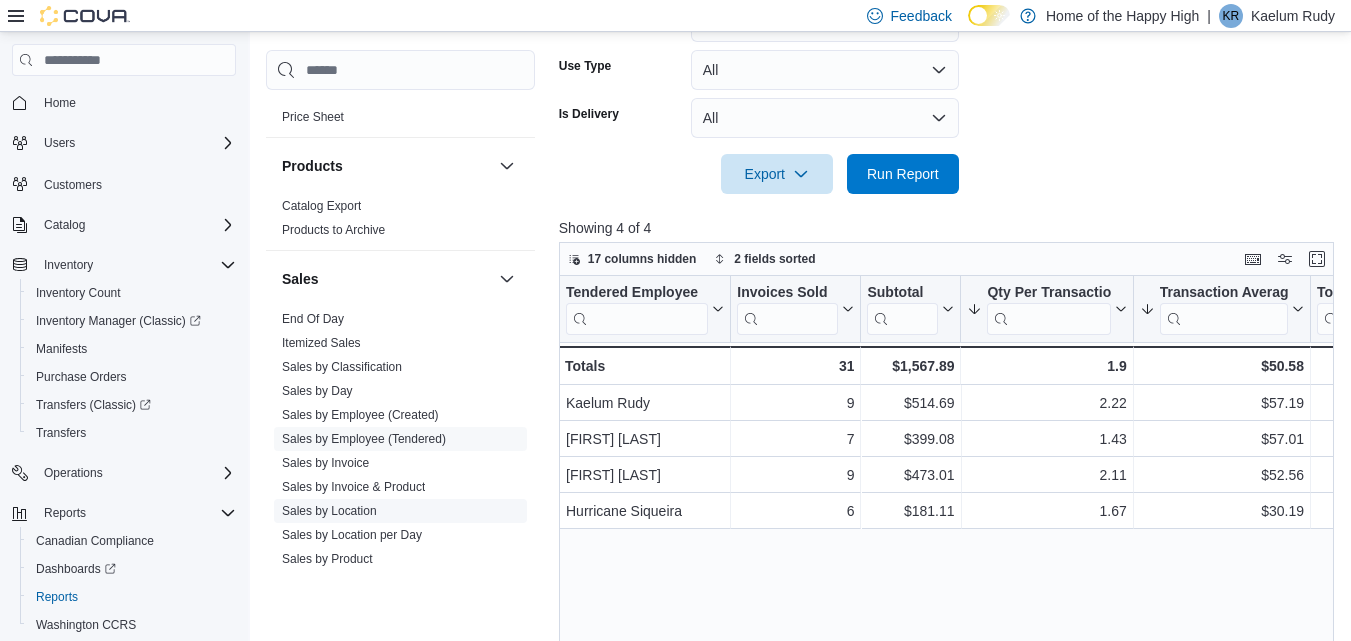 click on "Sales by Location" at bounding box center (329, 511) 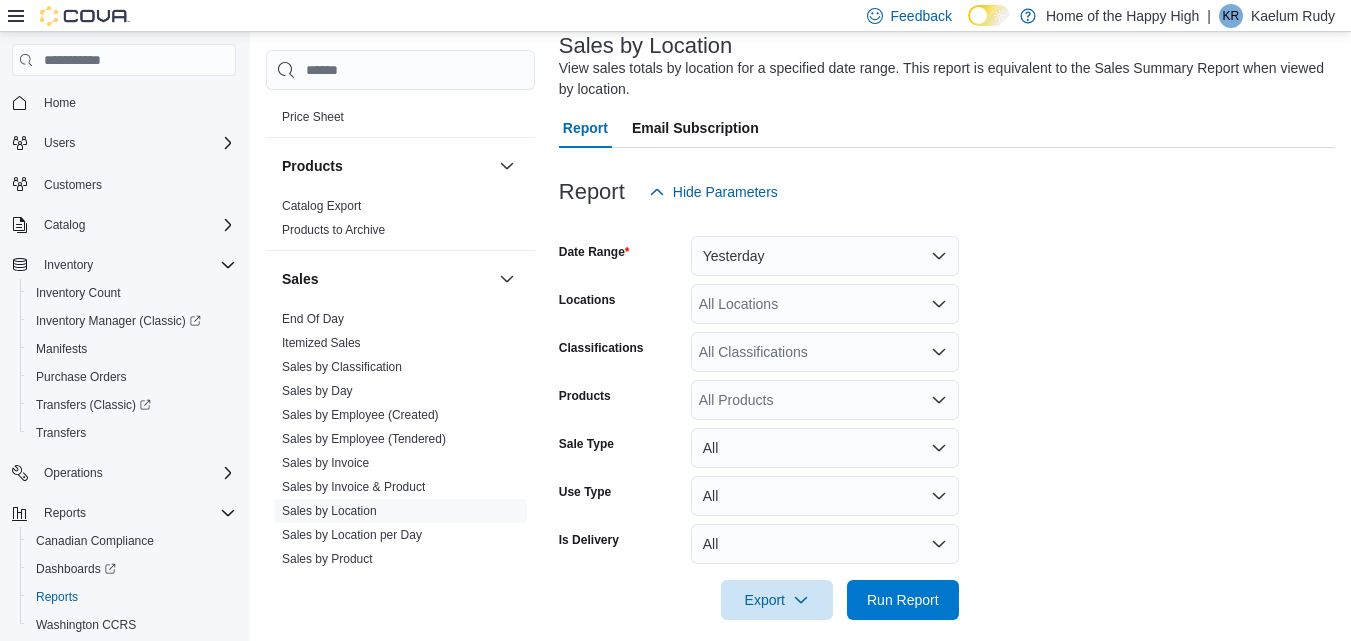 scroll, scrollTop: 67, scrollLeft: 0, axis: vertical 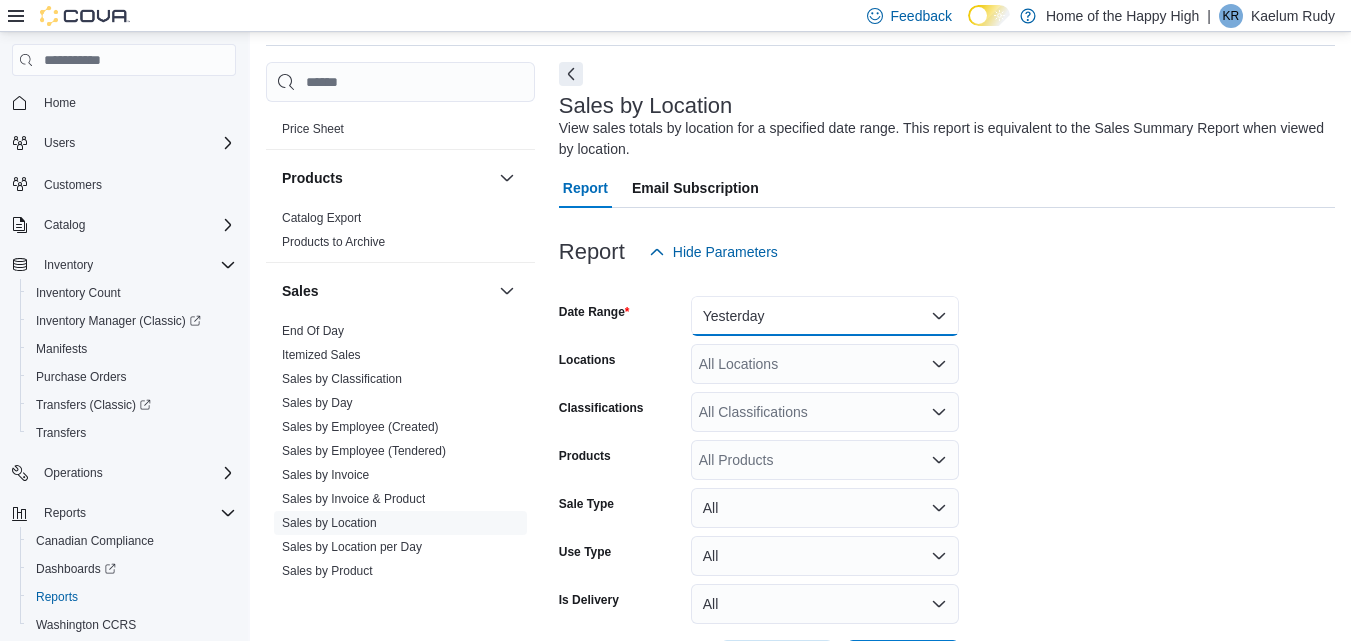 click on "Yesterday" at bounding box center [825, 316] 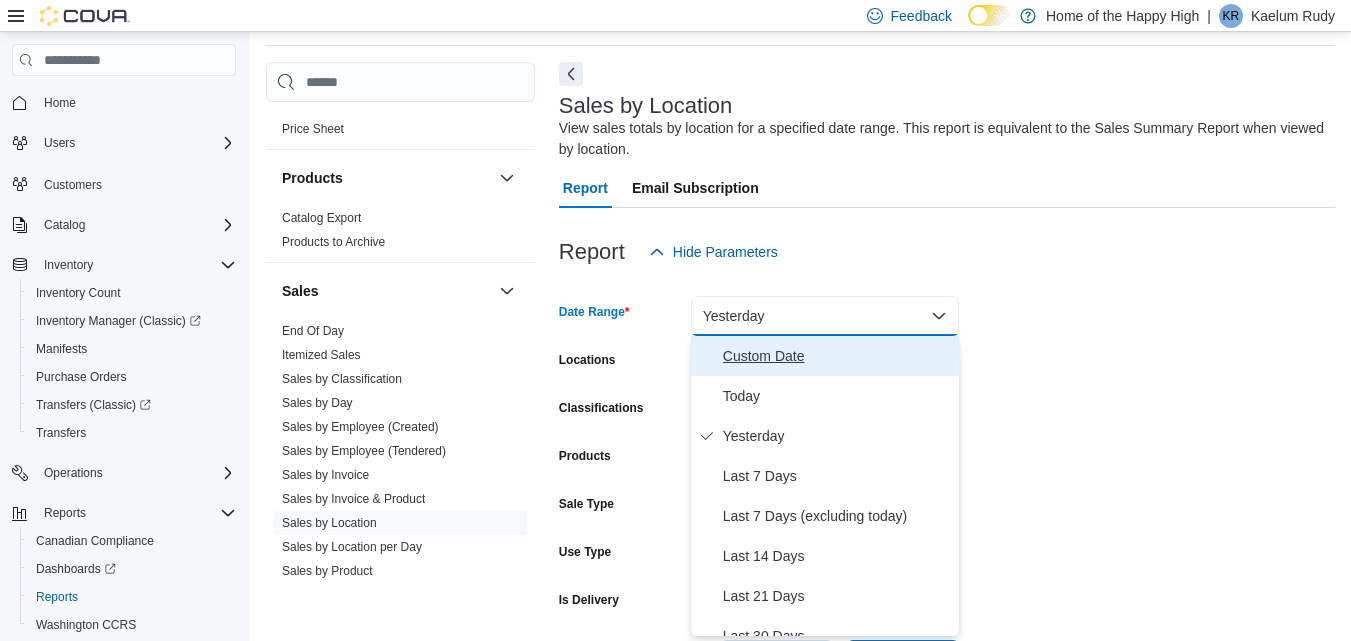 click on "Custom Date" at bounding box center (837, 356) 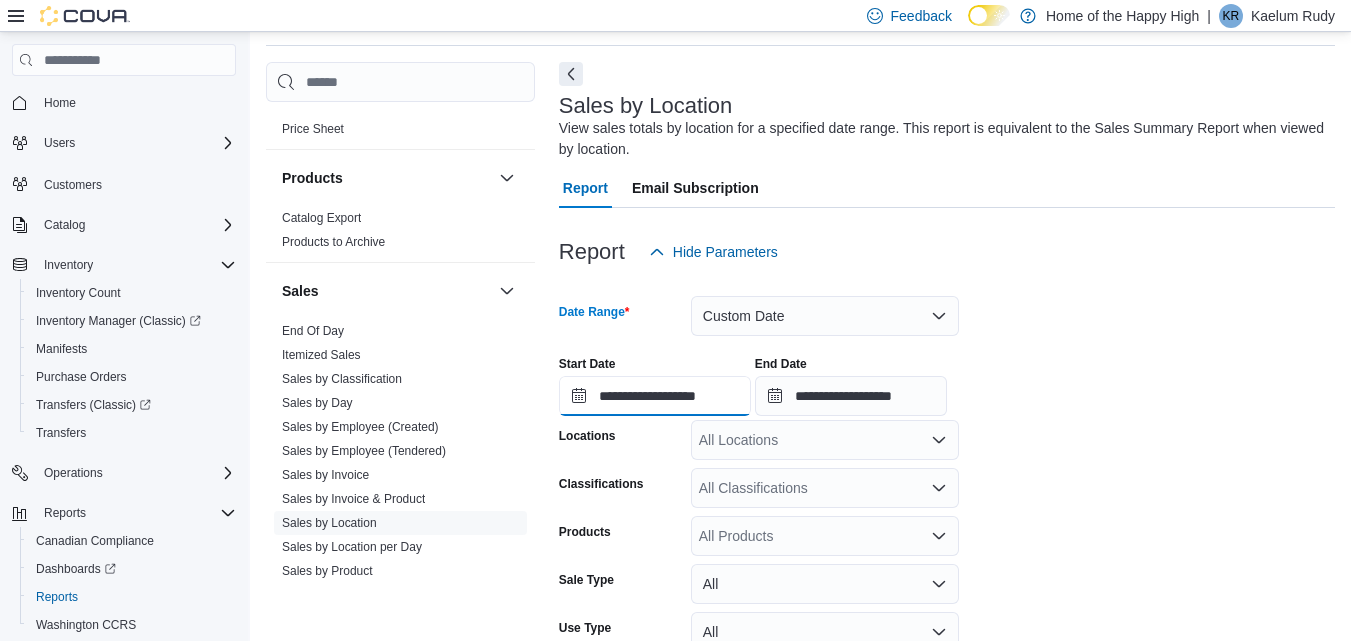 click on "**********" at bounding box center [655, 396] 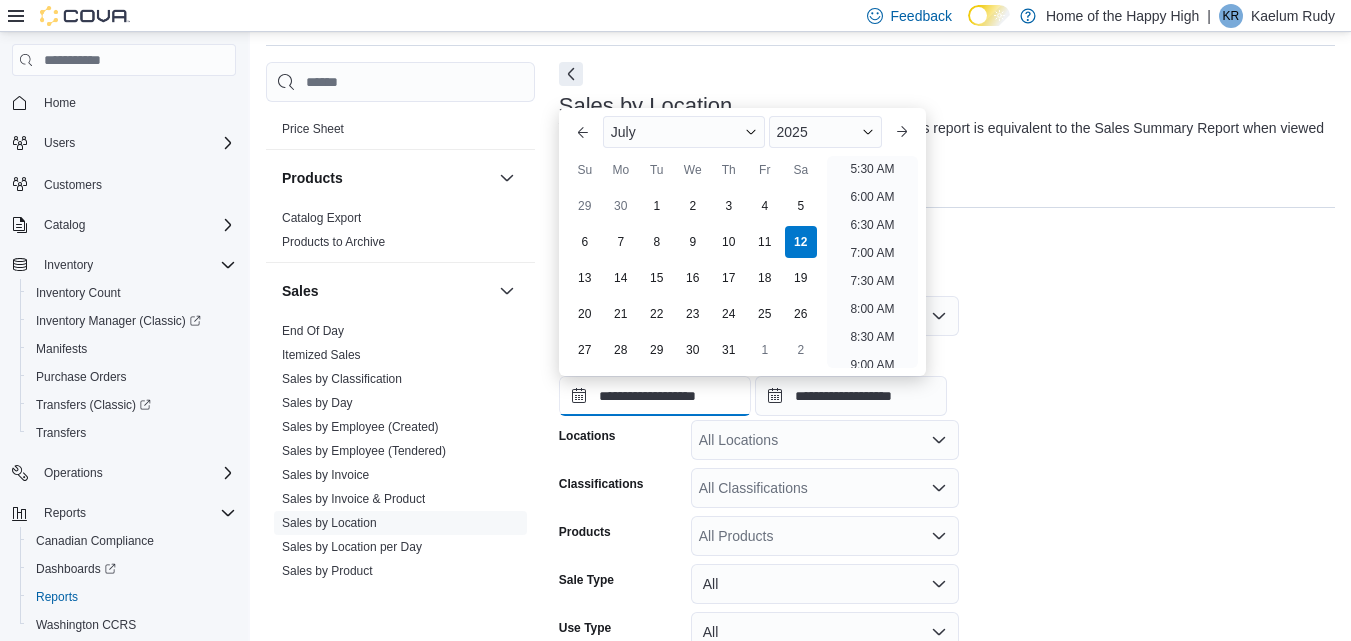 scroll, scrollTop: 312, scrollLeft: 0, axis: vertical 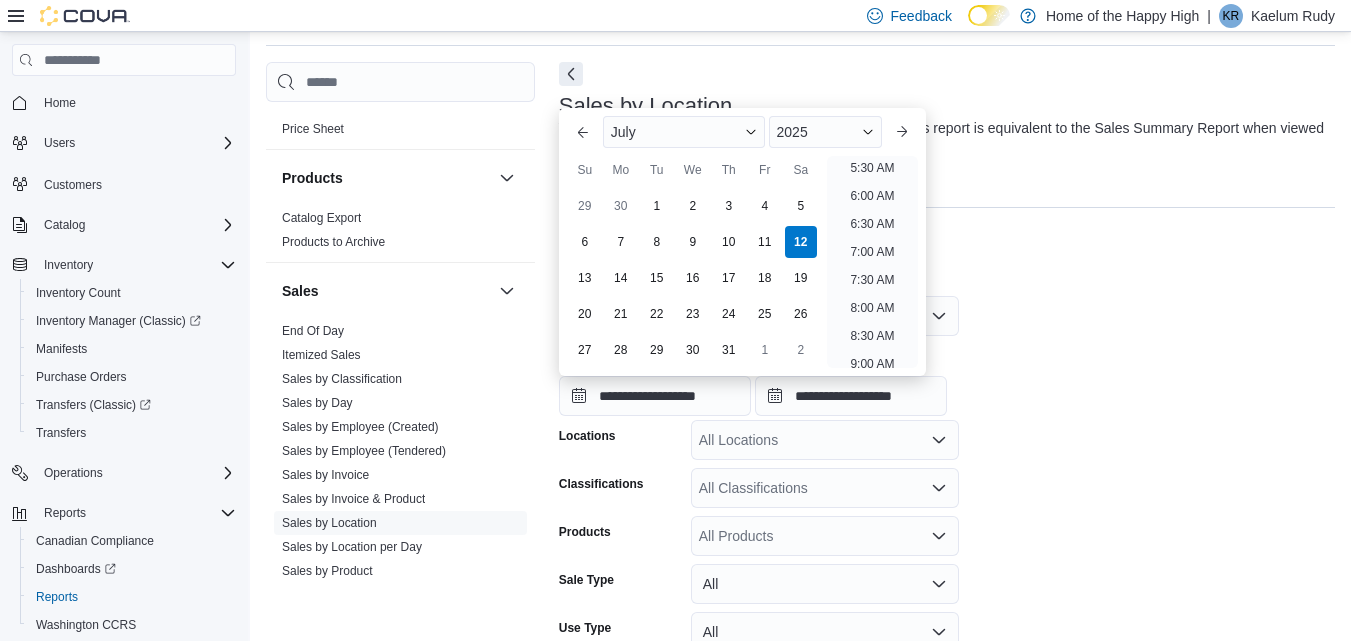 click on "9:00 AM" at bounding box center (872, 364) 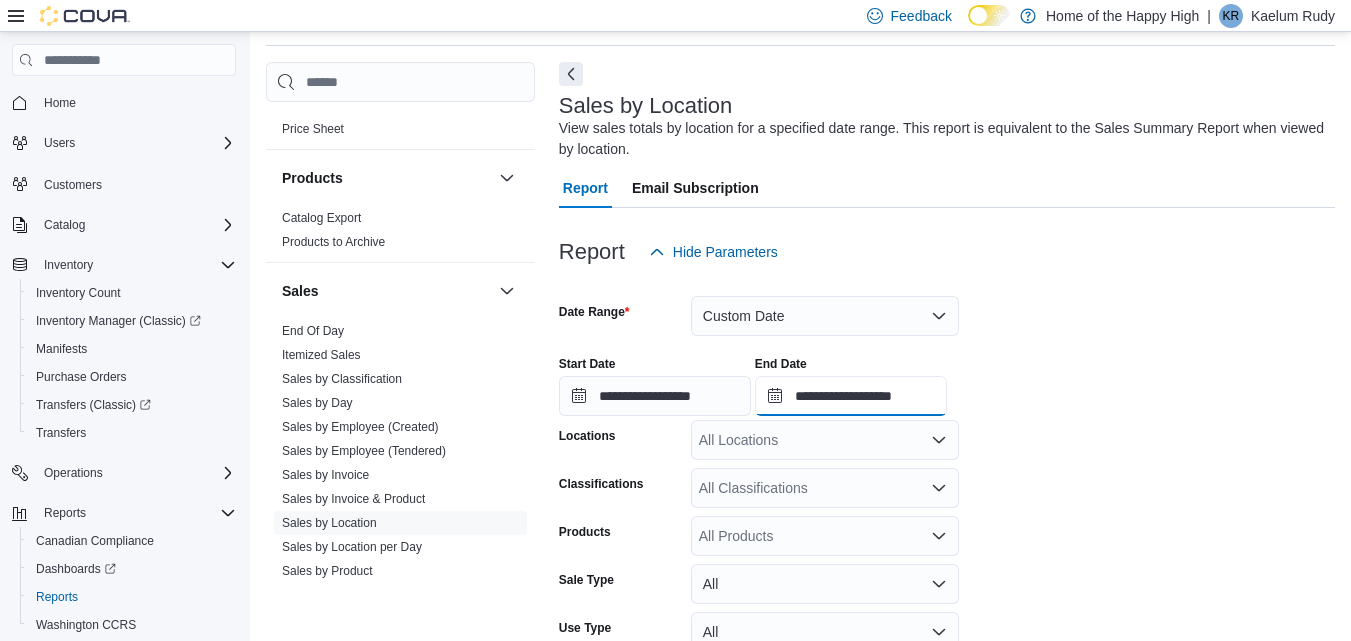 click on "**********" at bounding box center (851, 396) 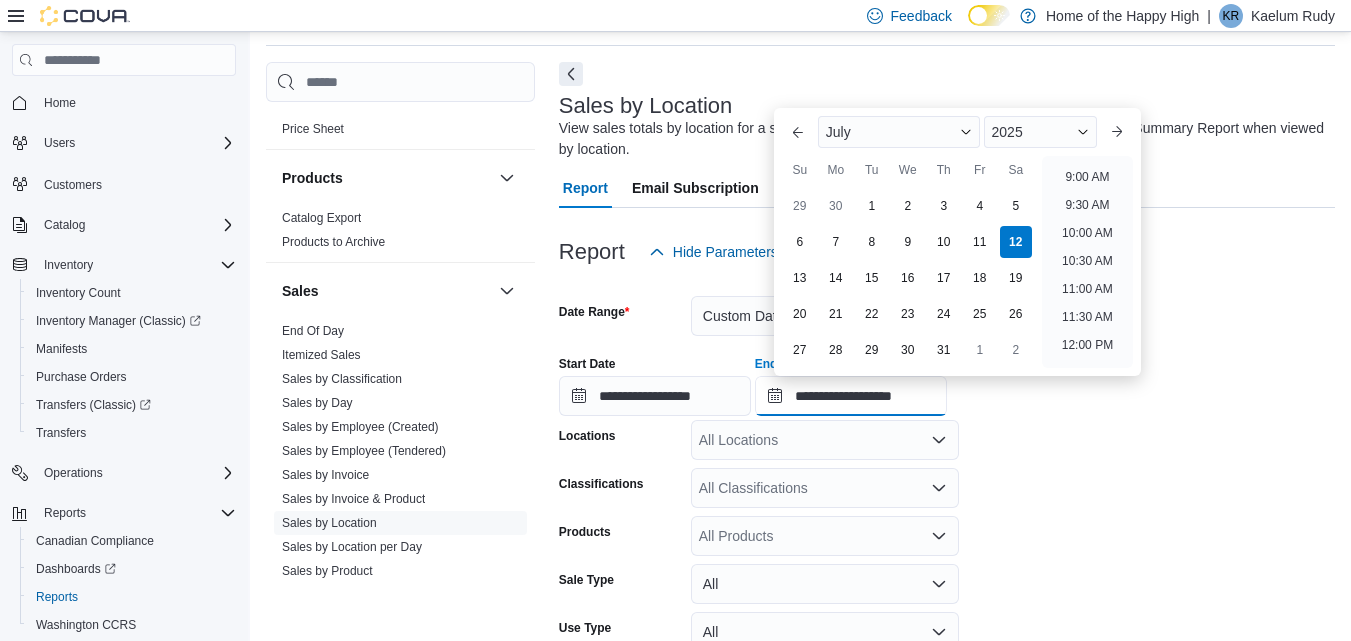 scroll, scrollTop: 498, scrollLeft: 0, axis: vertical 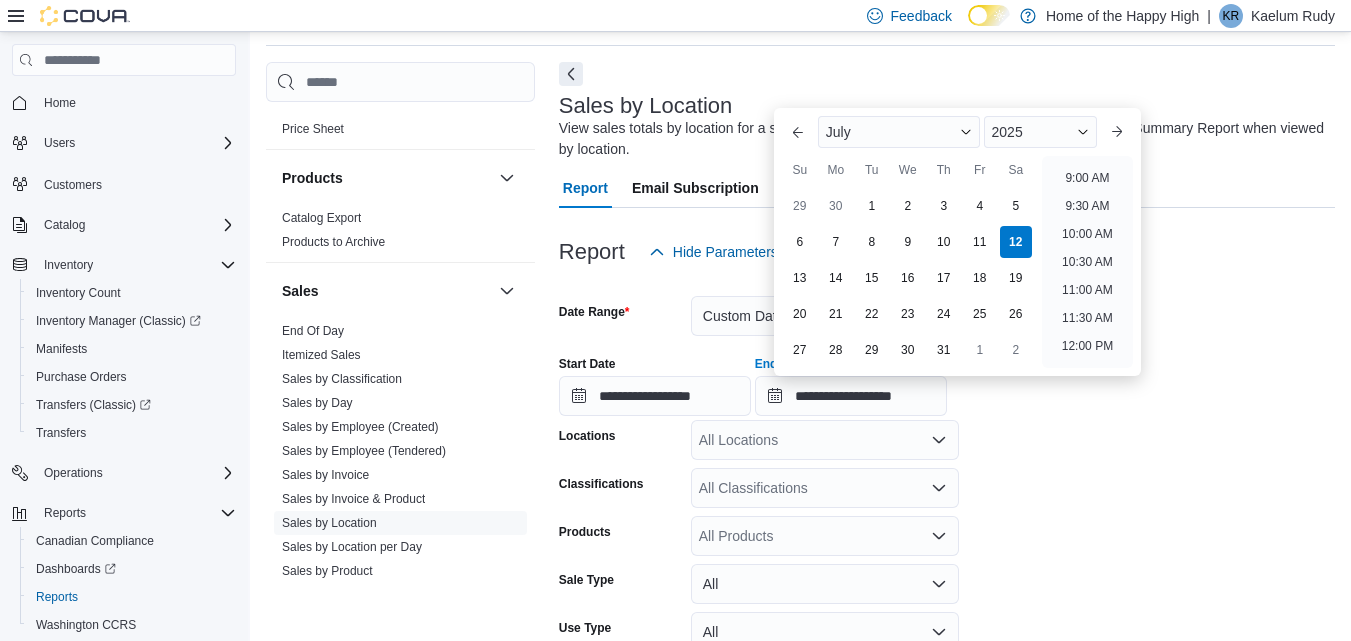 click on "10:00 AM" at bounding box center [1087, 234] 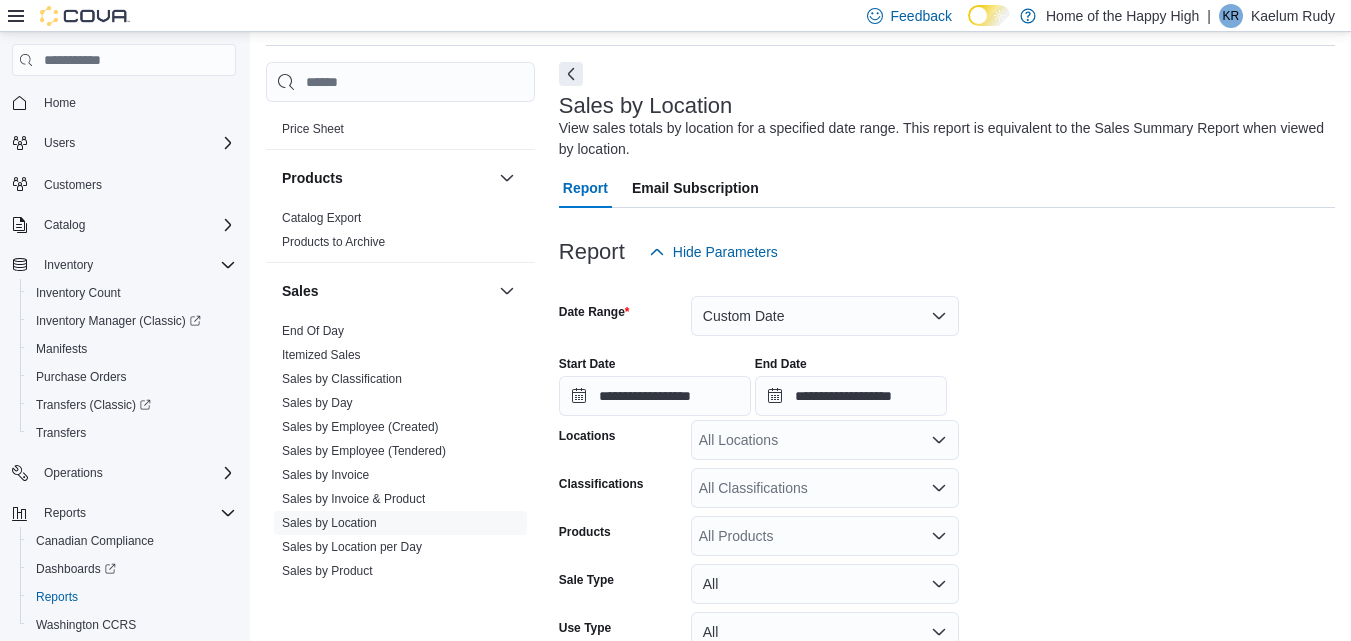 click on "**********" at bounding box center [947, 514] 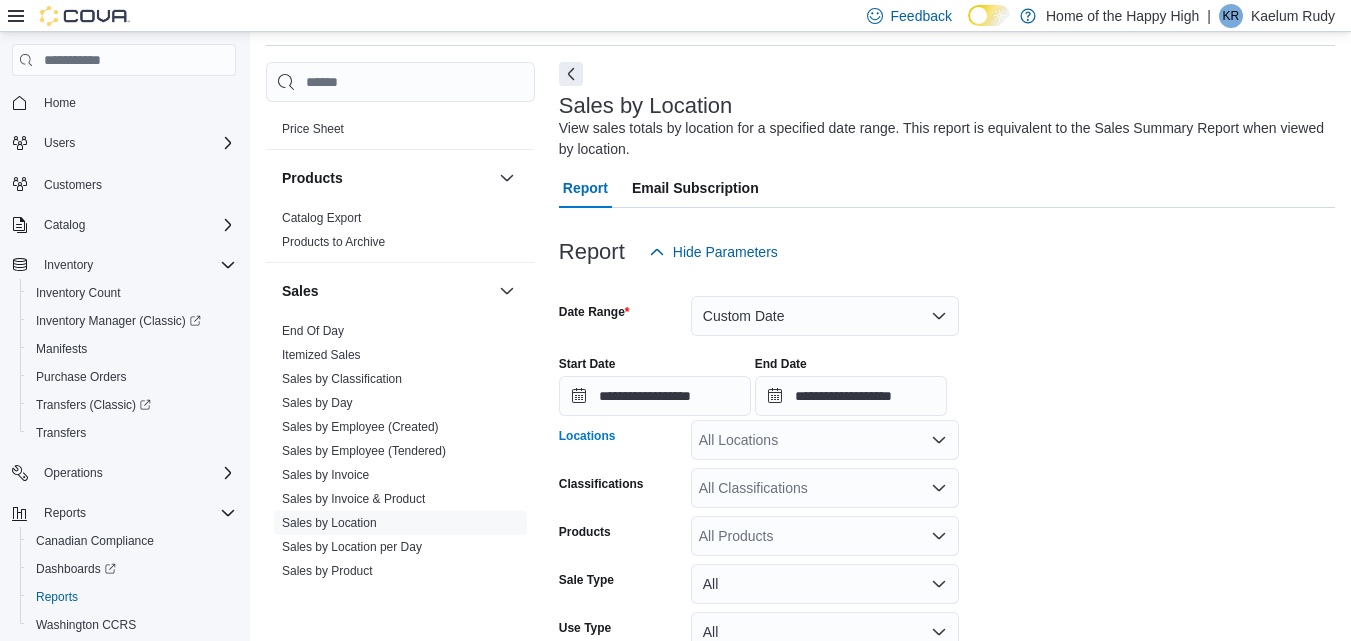 click on "All Locations" at bounding box center (825, 440) 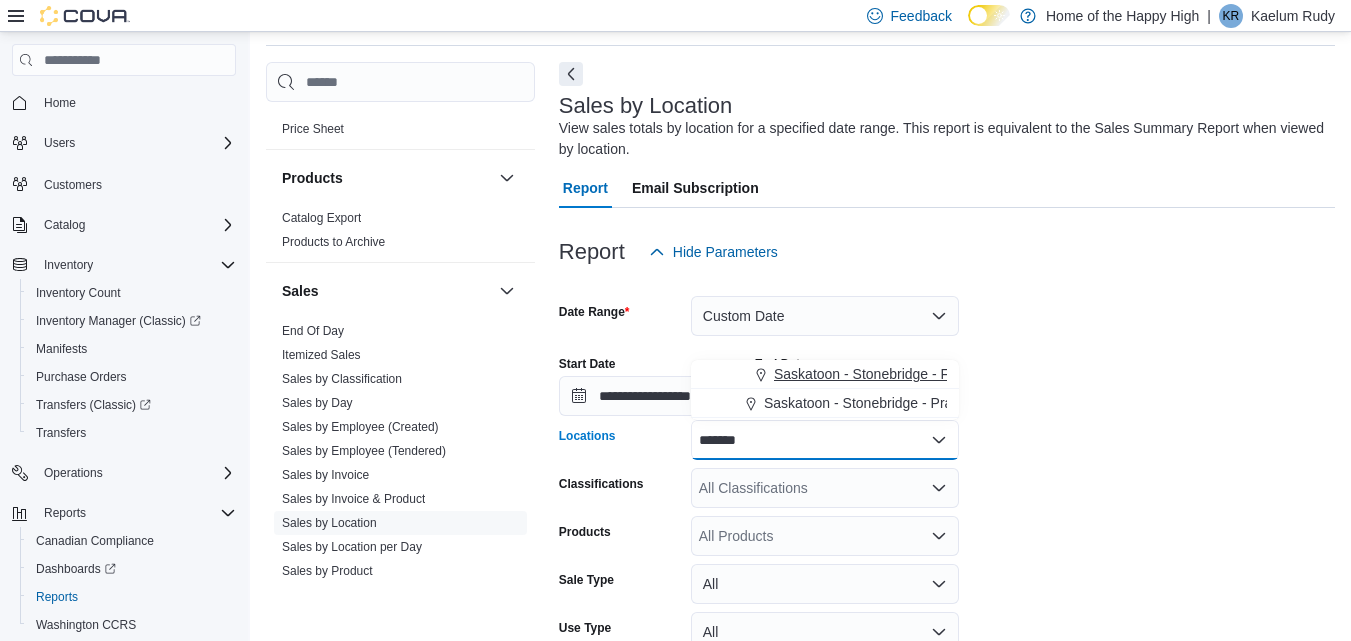 type on "*******" 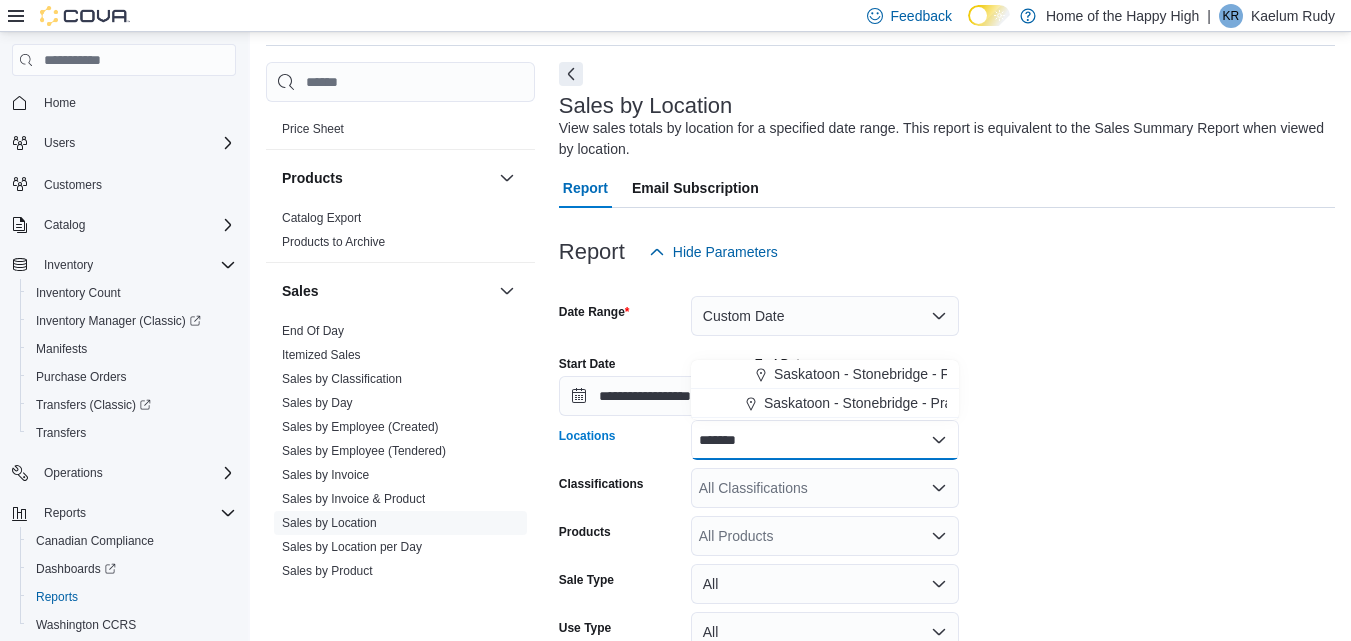 type 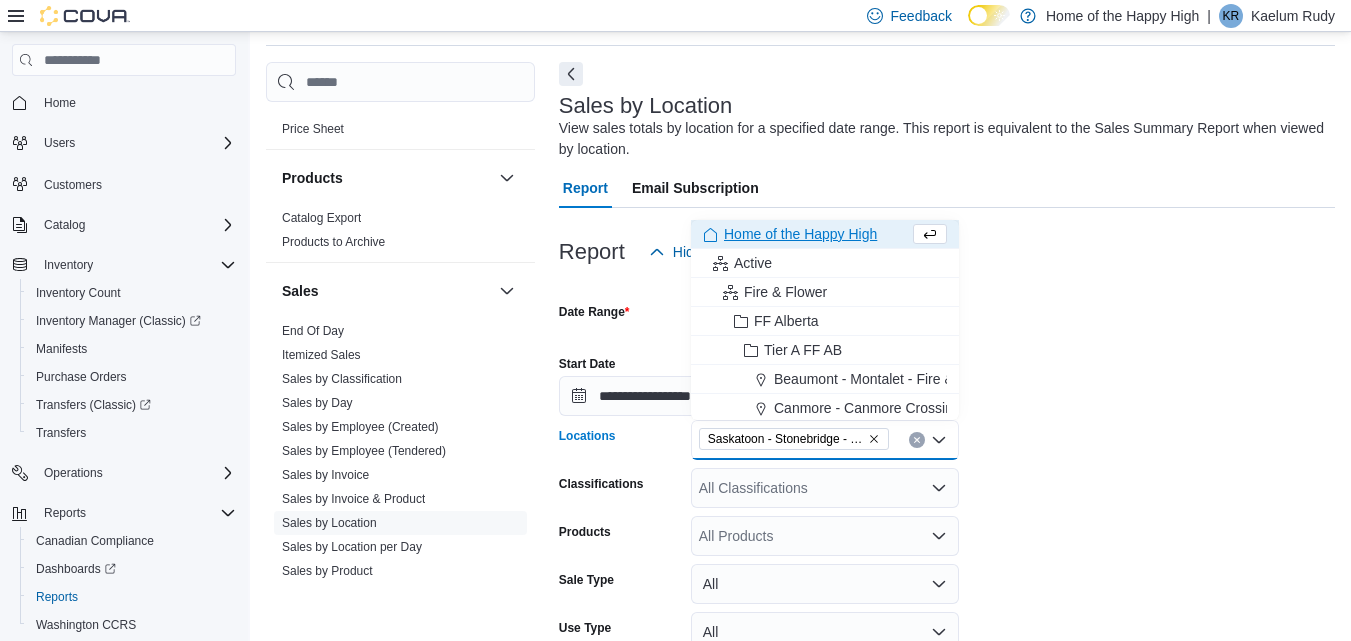 click on "**********" at bounding box center (947, 378) 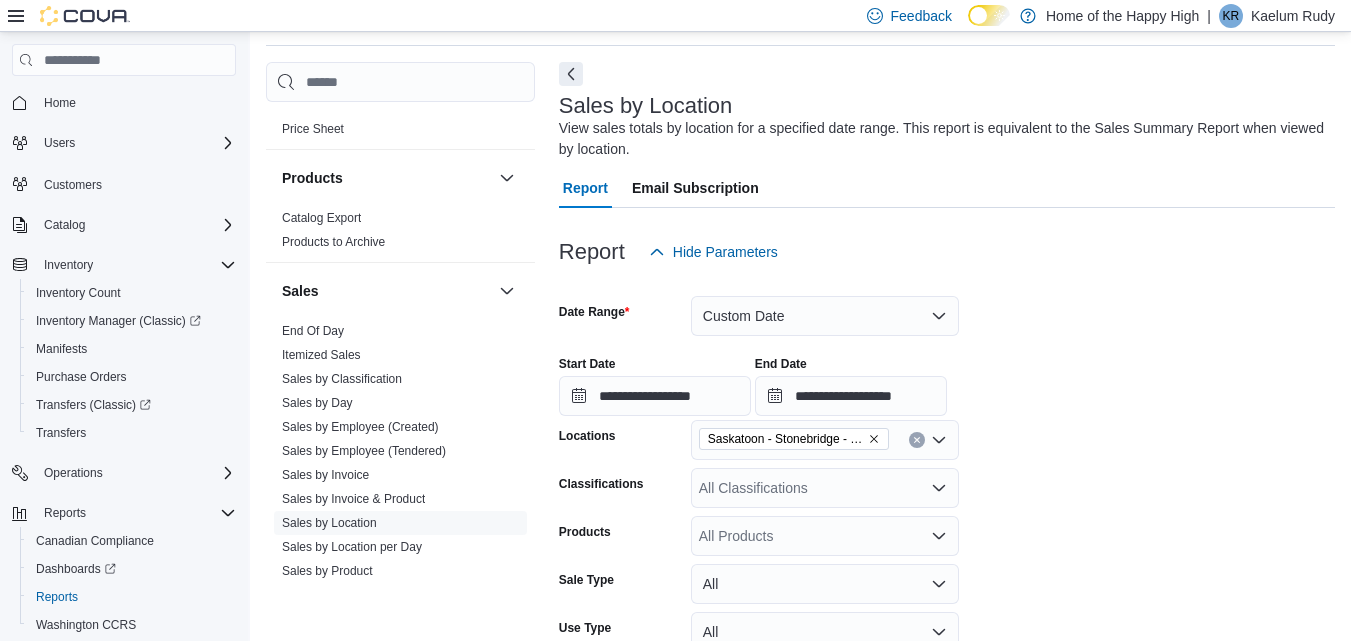scroll, scrollTop: 222, scrollLeft: 0, axis: vertical 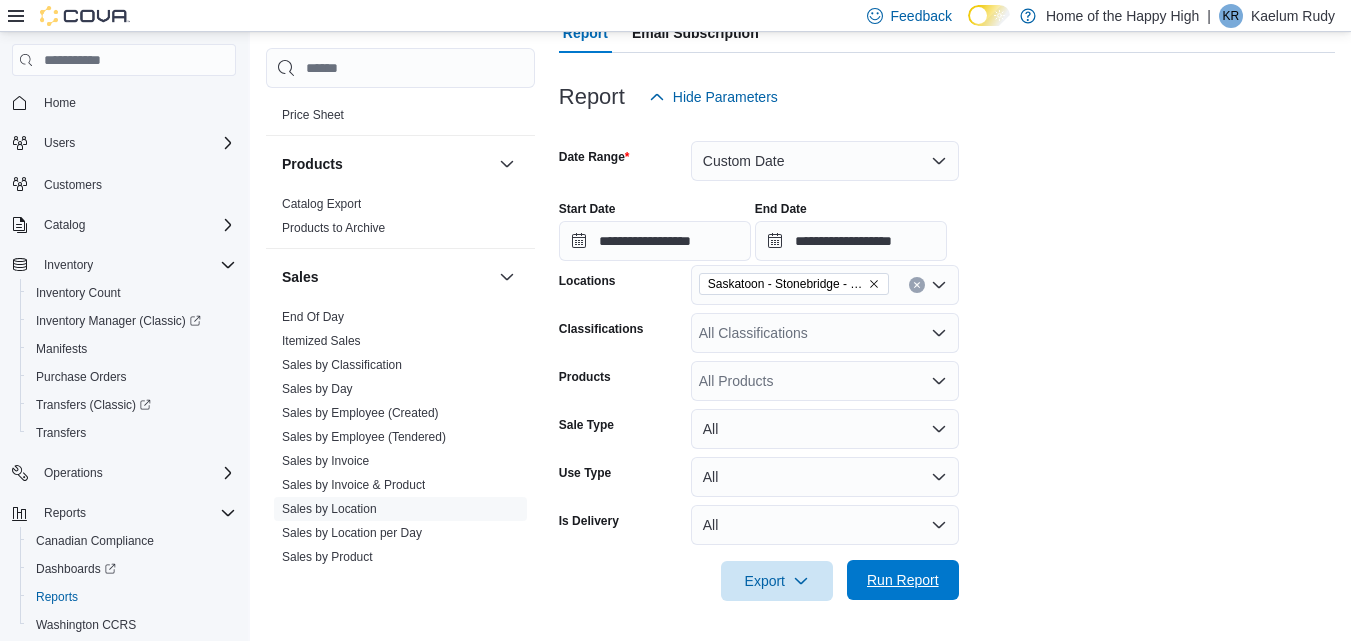 click on "Run Report" at bounding box center [903, 580] 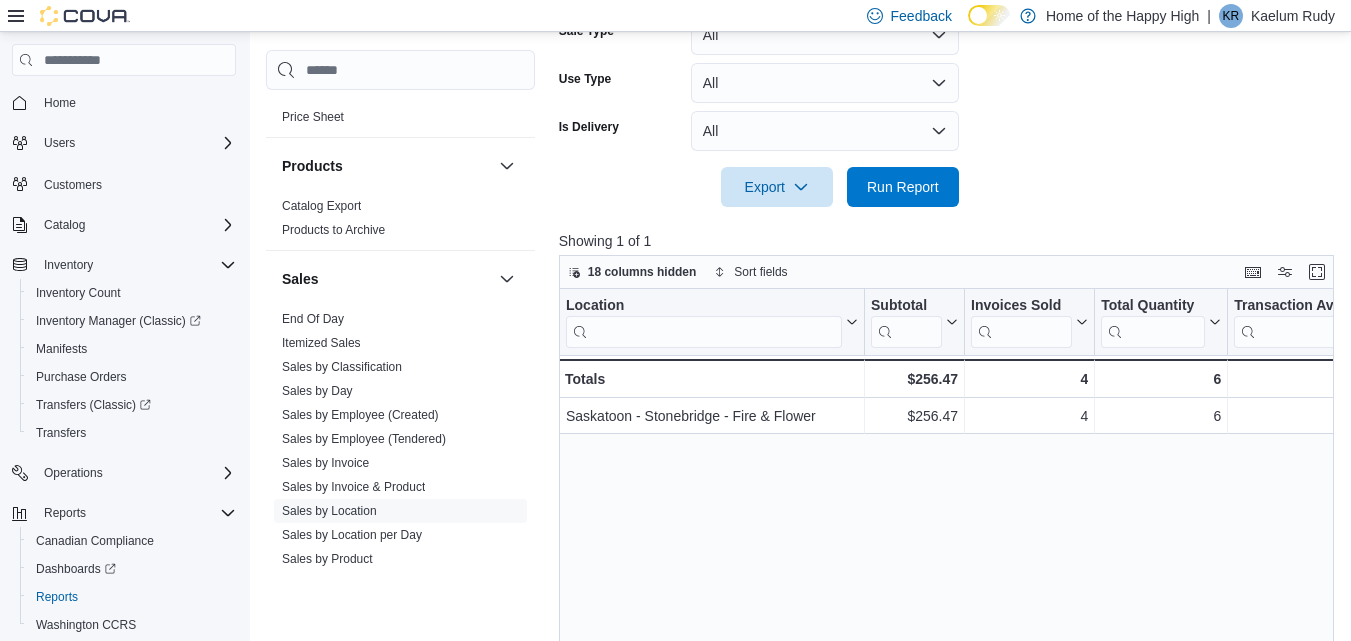 scroll, scrollTop: 617, scrollLeft: 0, axis: vertical 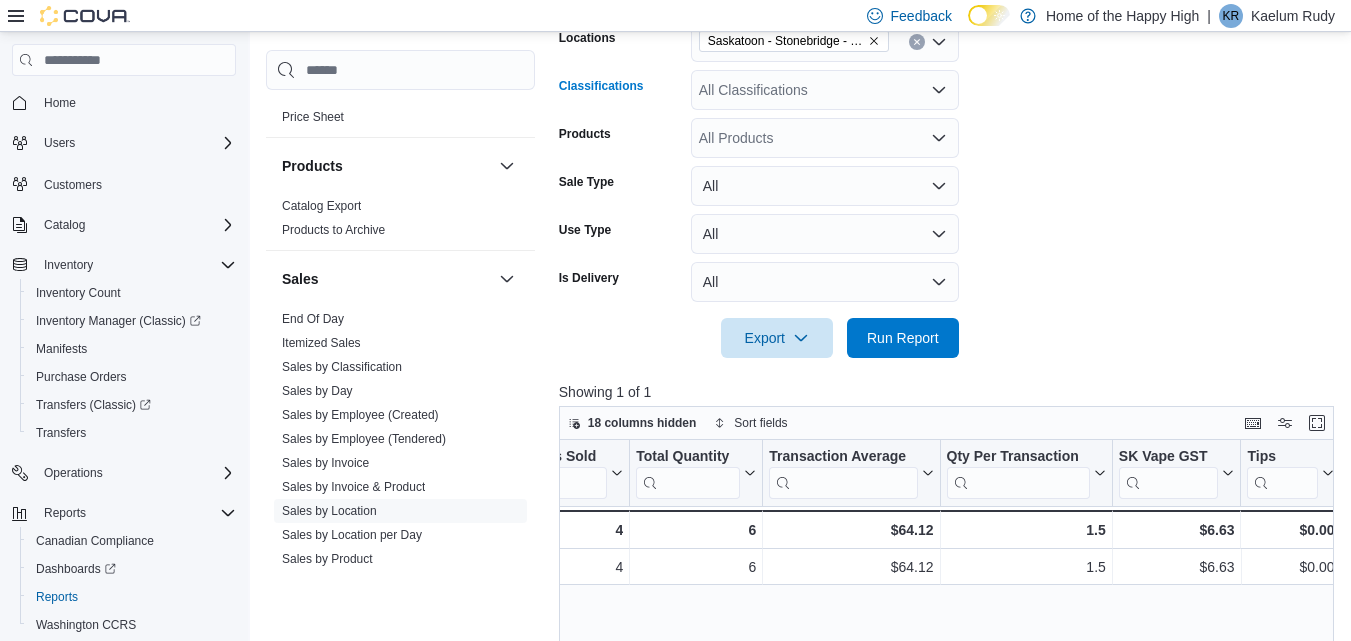 click on "All Classifications" at bounding box center (825, 90) 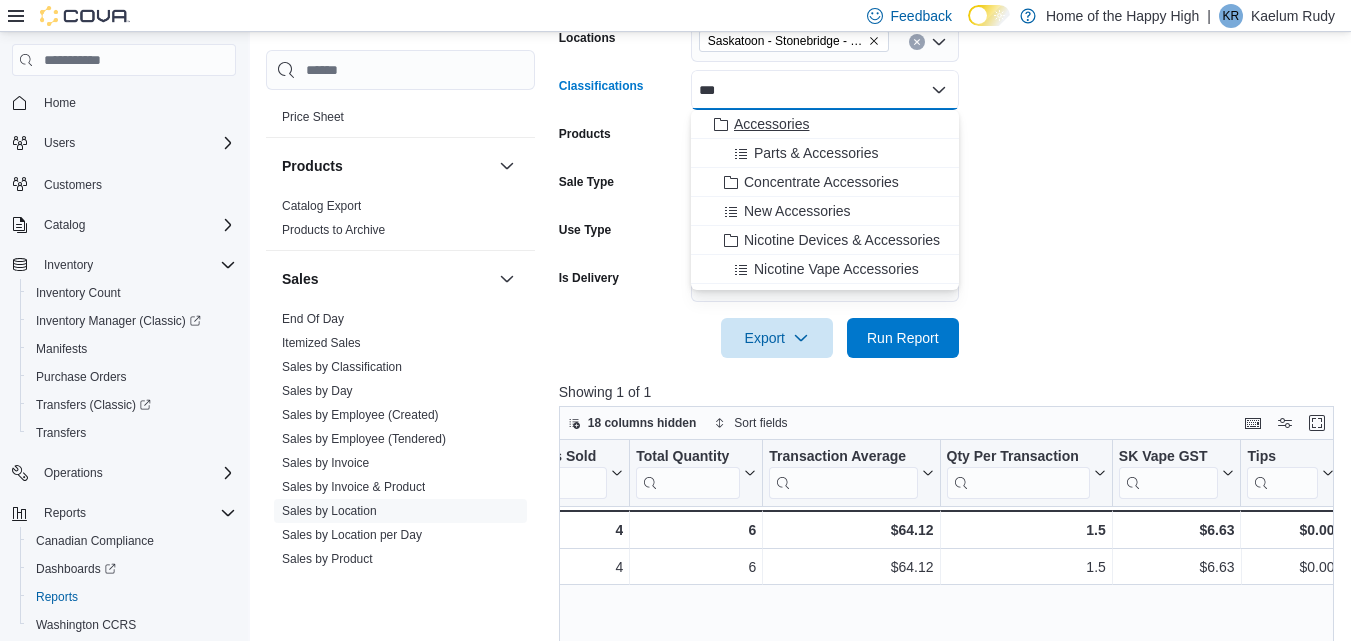 type on "***" 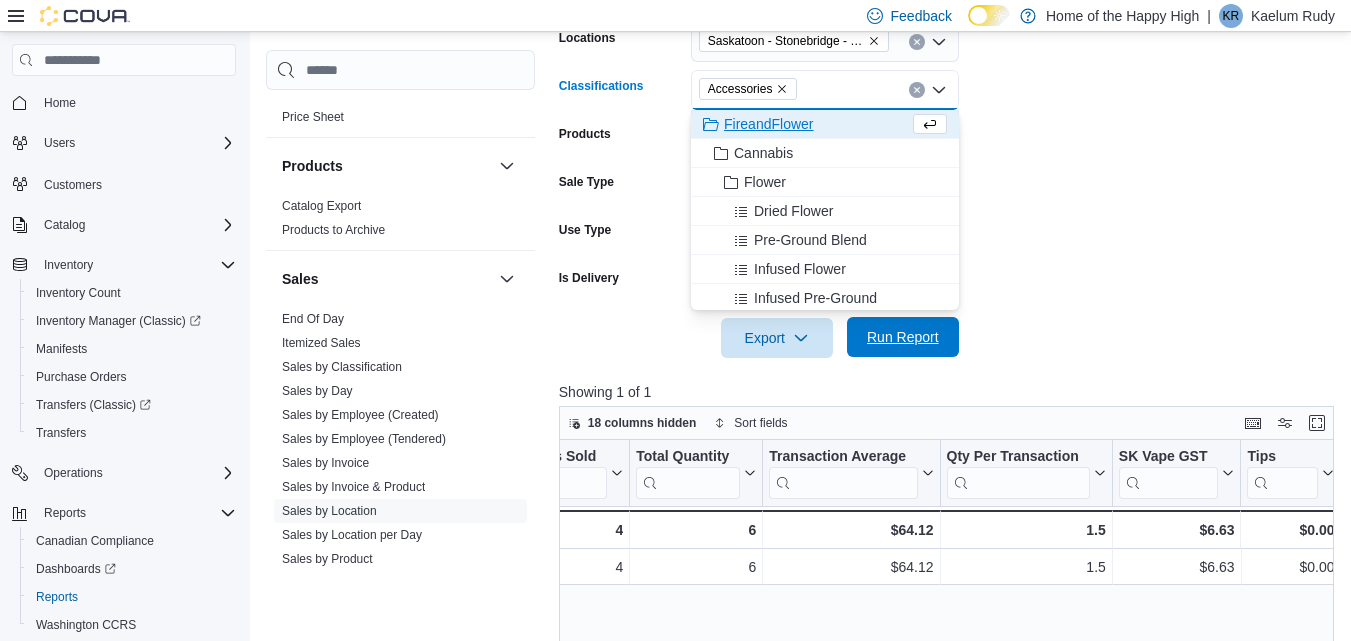 click on "Run Report" at bounding box center (903, 337) 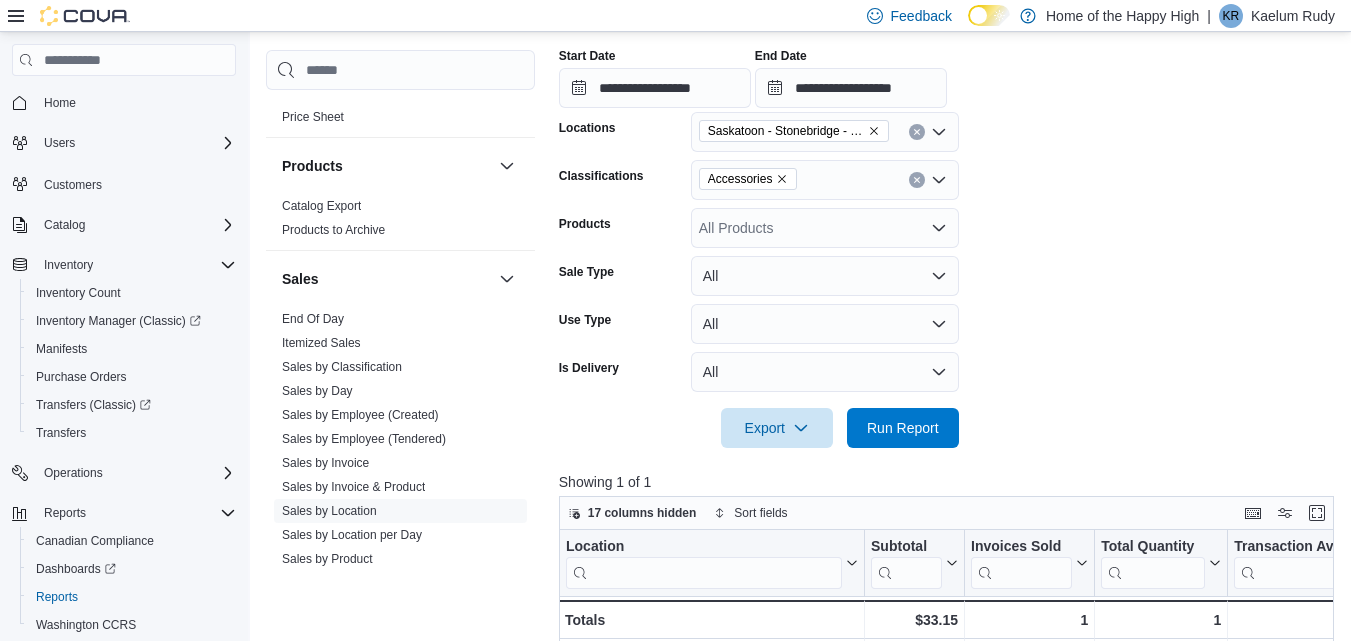 scroll, scrollTop: 372, scrollLeft: 0, axis: vertical 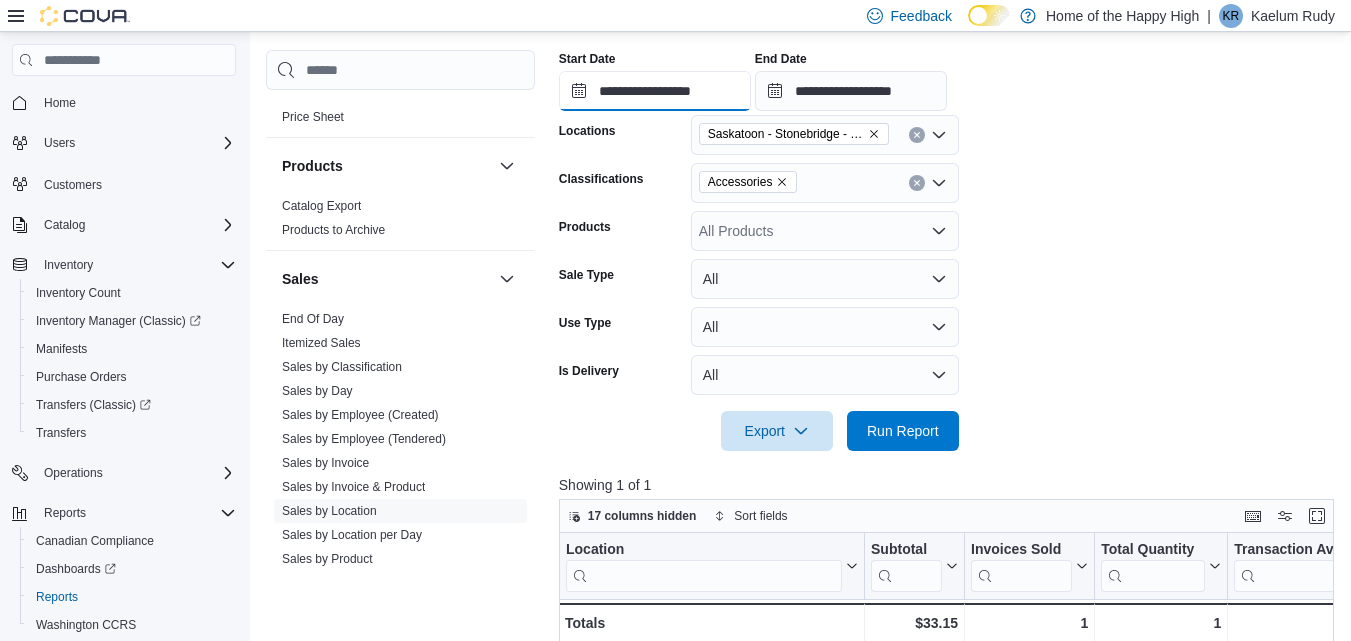 click on "**********" at bounding box center (655, 91) 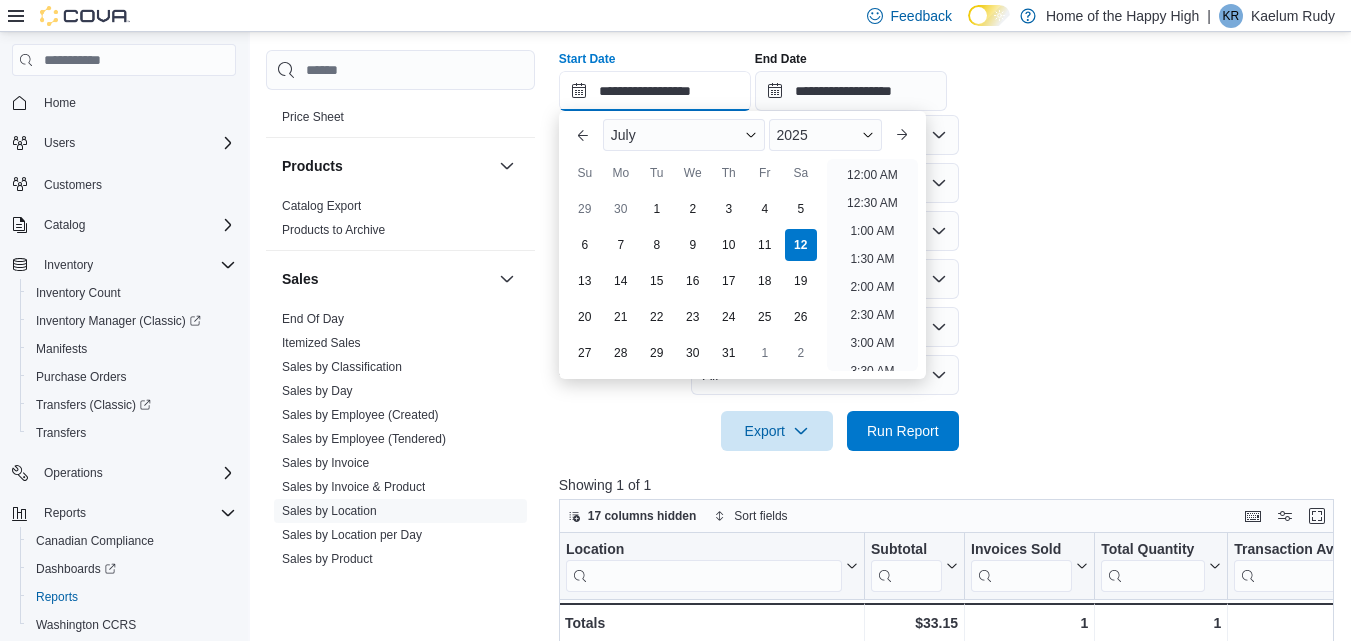 scroll, scrollTop: 566, scrollLeft: 0, axis: vertical 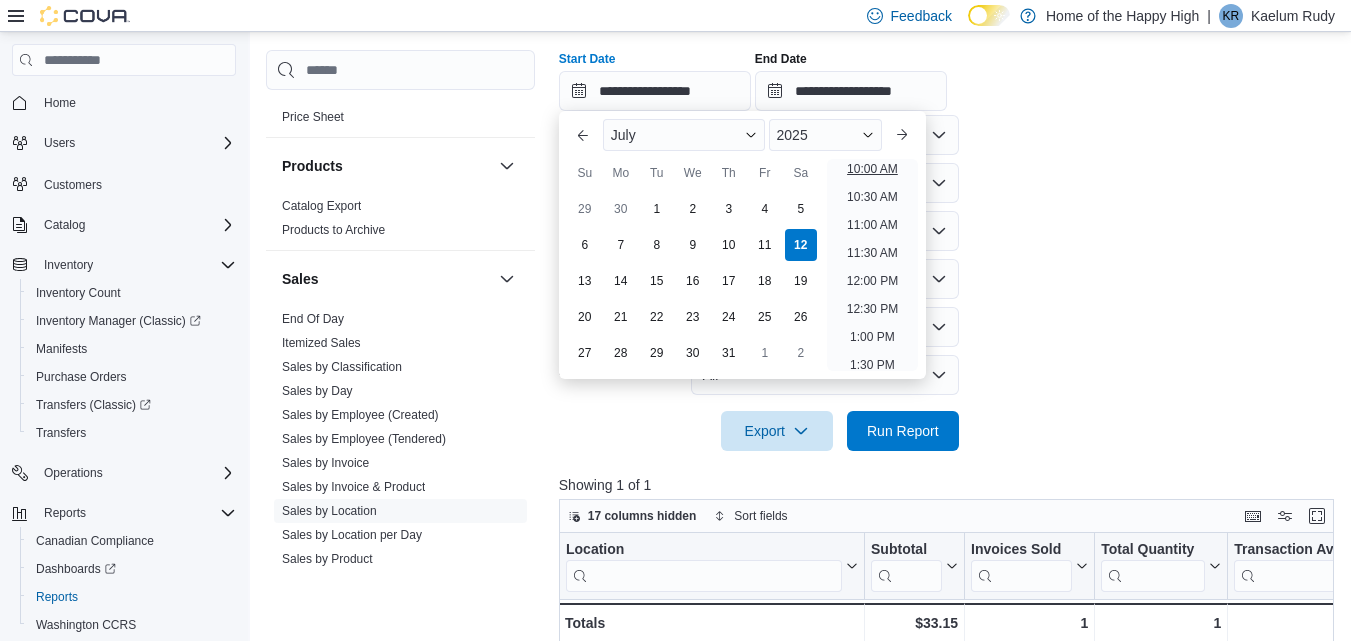 click on "10:00 AM" at bounding box center [872, 169] 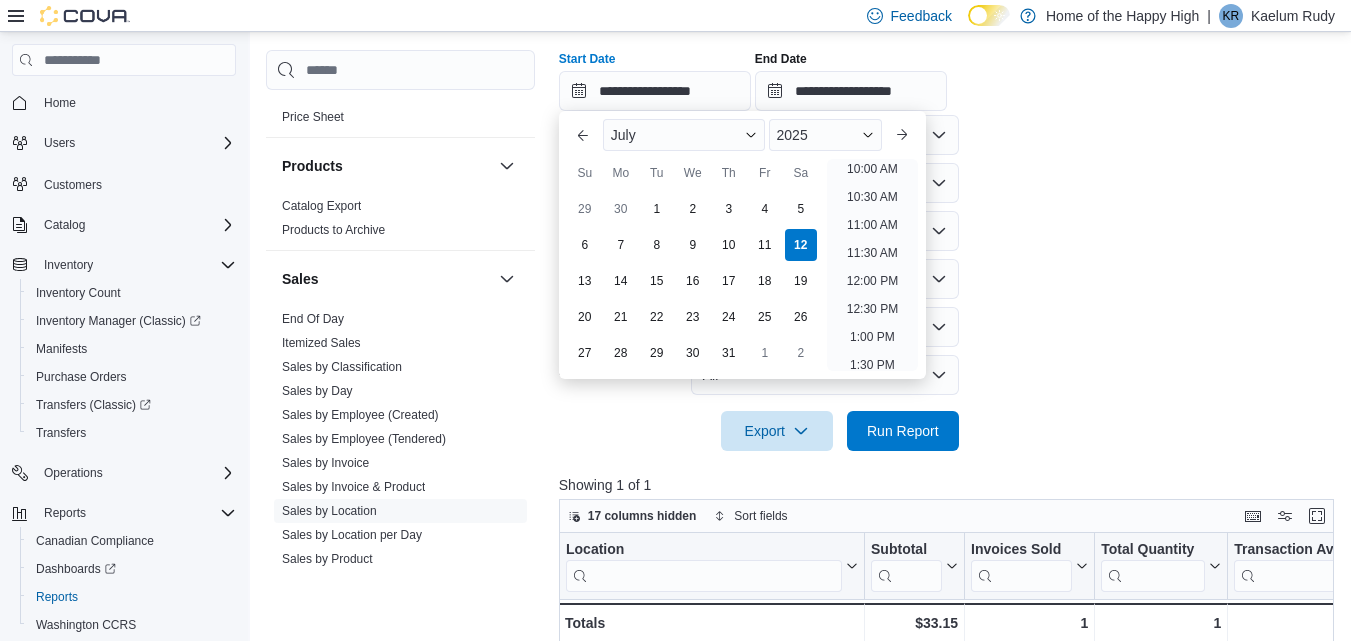 type on "**********" 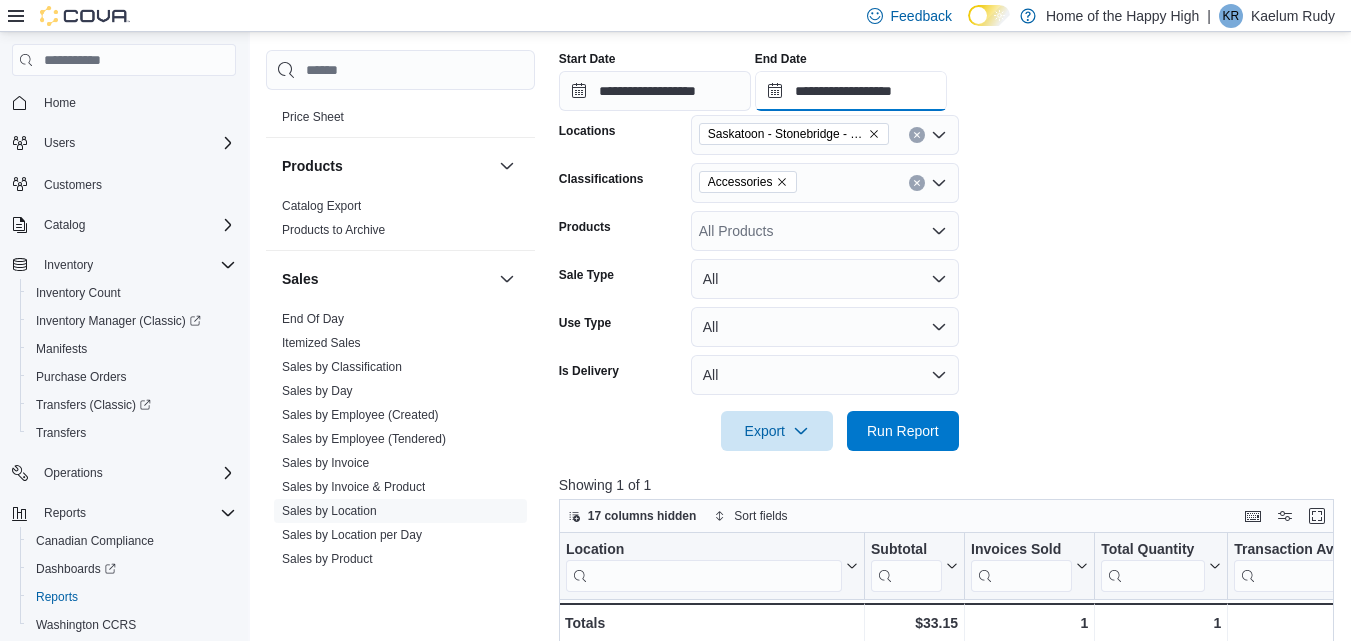 click on "**********" at bounding box center (851, 91) 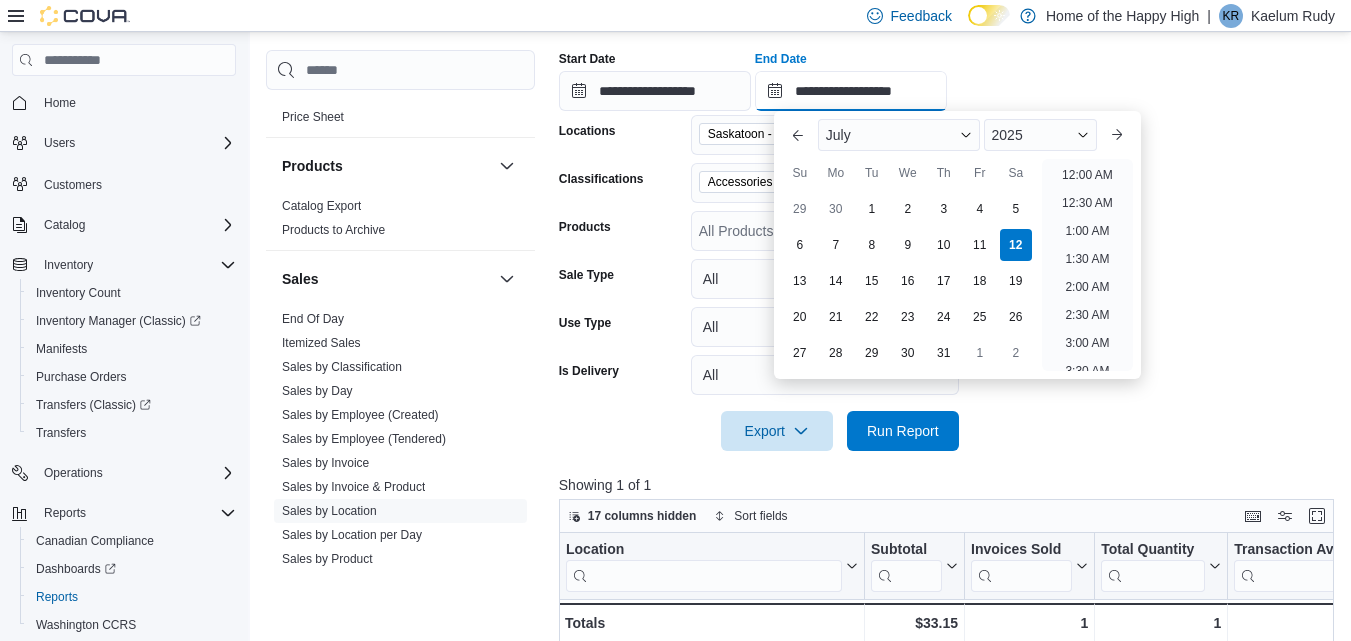 scroll, scrollTop: 622, scrollLeft: 0, axis: vertical 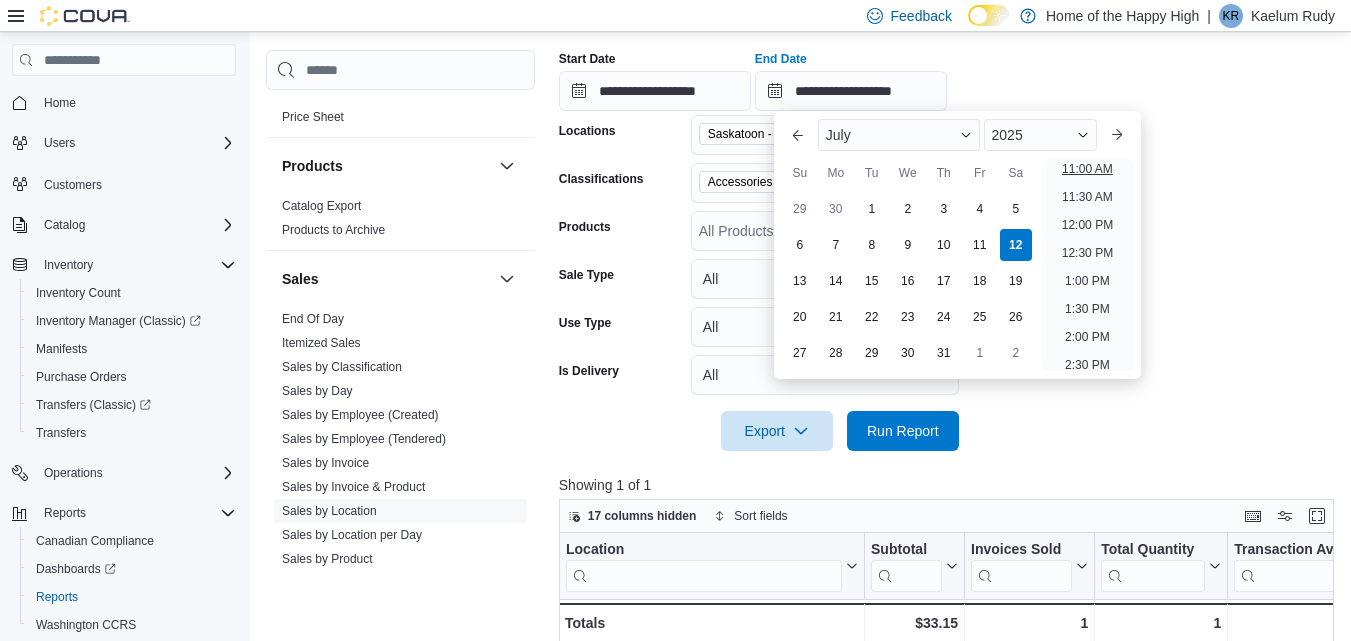 click on "11:00 AM" at bounding box center [1087, 169] 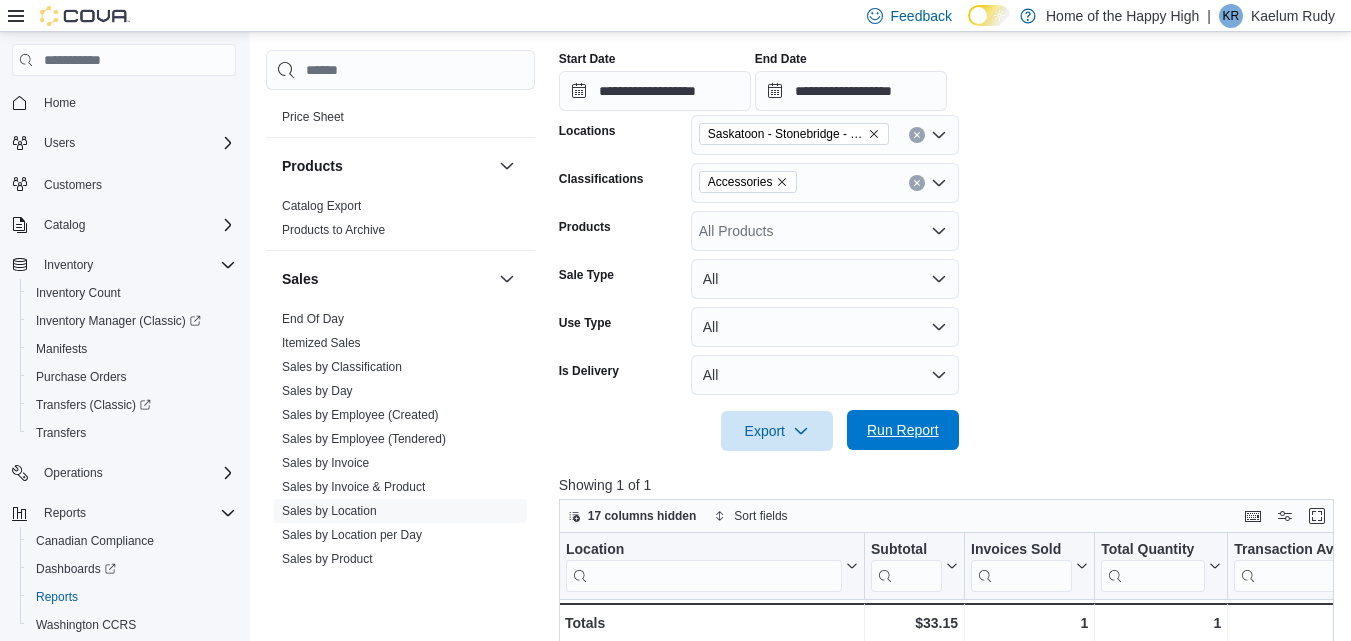 click on "Run Report" at bounding box center (903, 430) 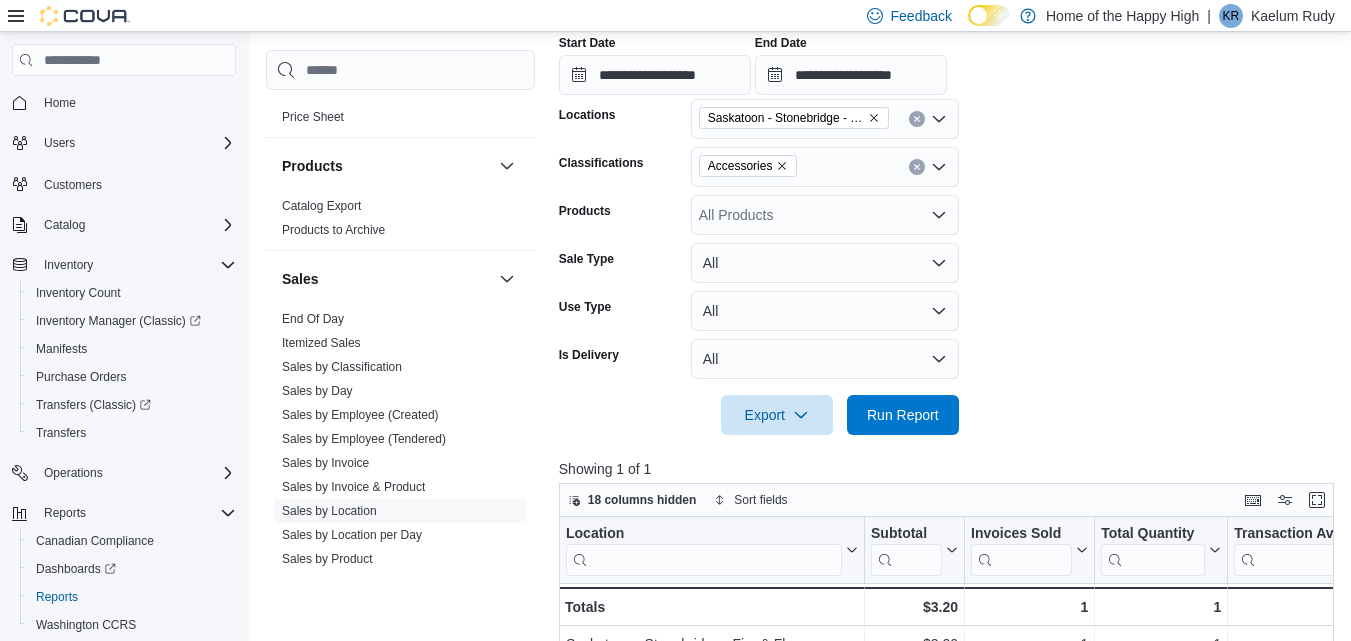 scroll, scrollTop: 387, scrollLeft: 0, axis: vertical 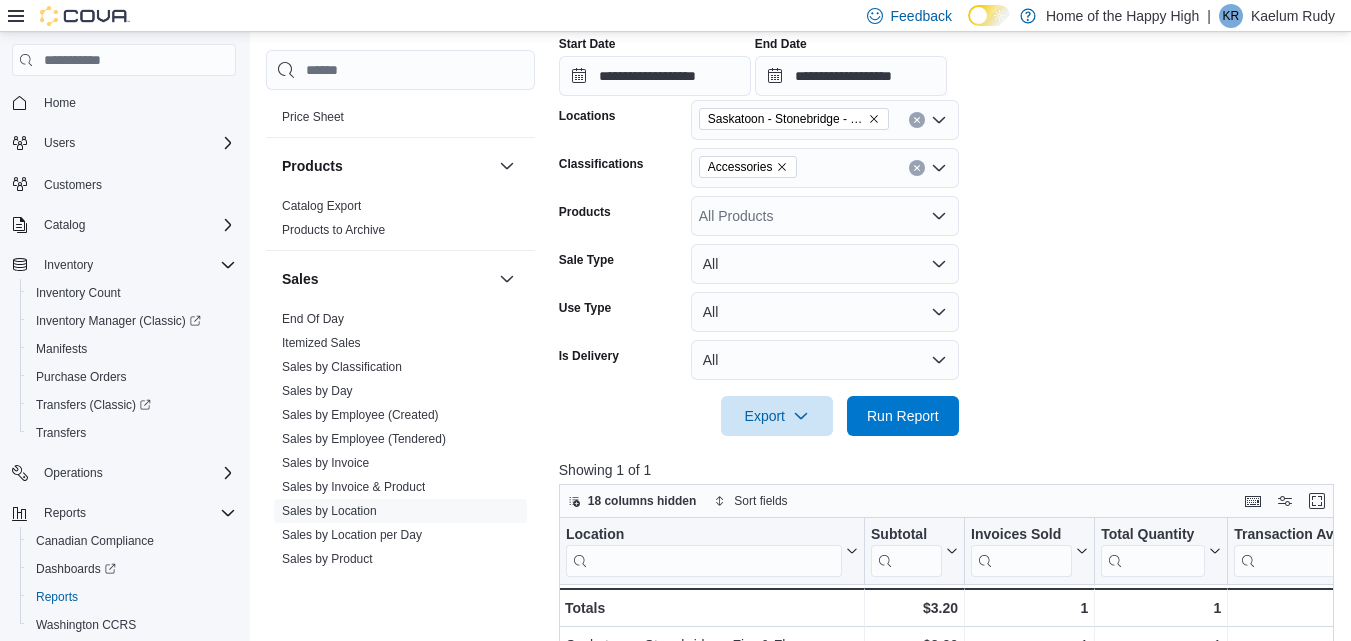 click 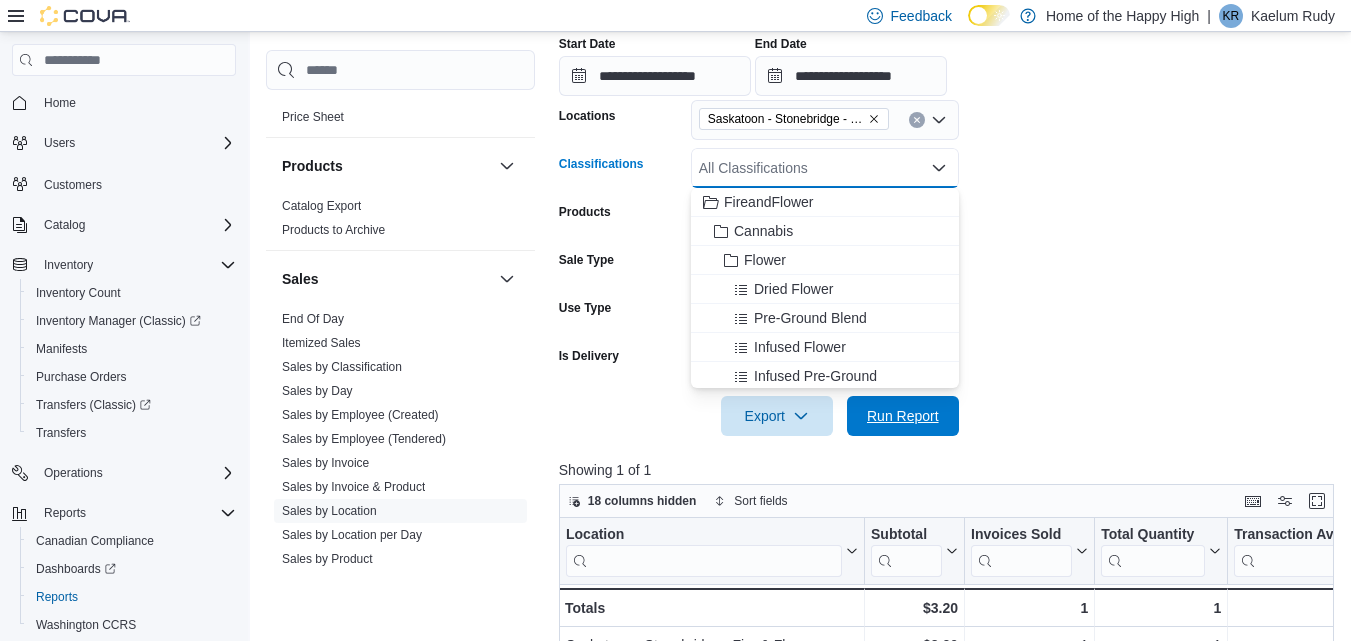 click on "Run Report" at bounding box center [903, 416] 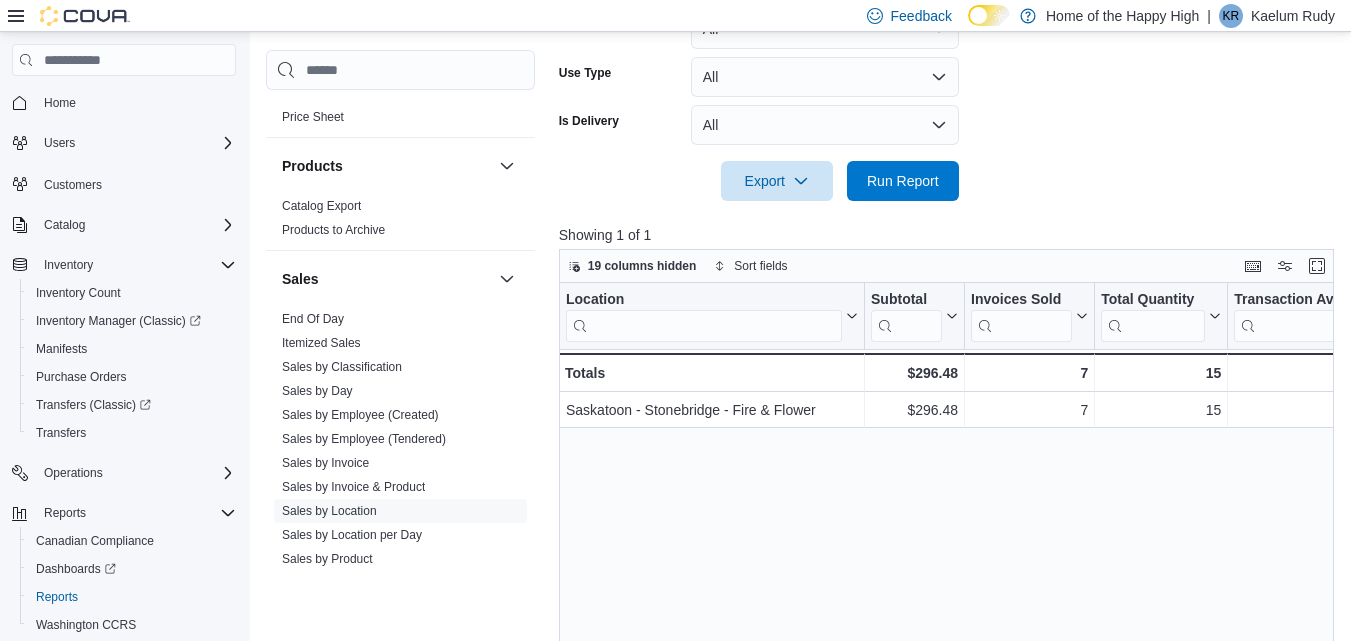 scroll, scrollTop: 719, scrollLeft: 0, axis: vertical 